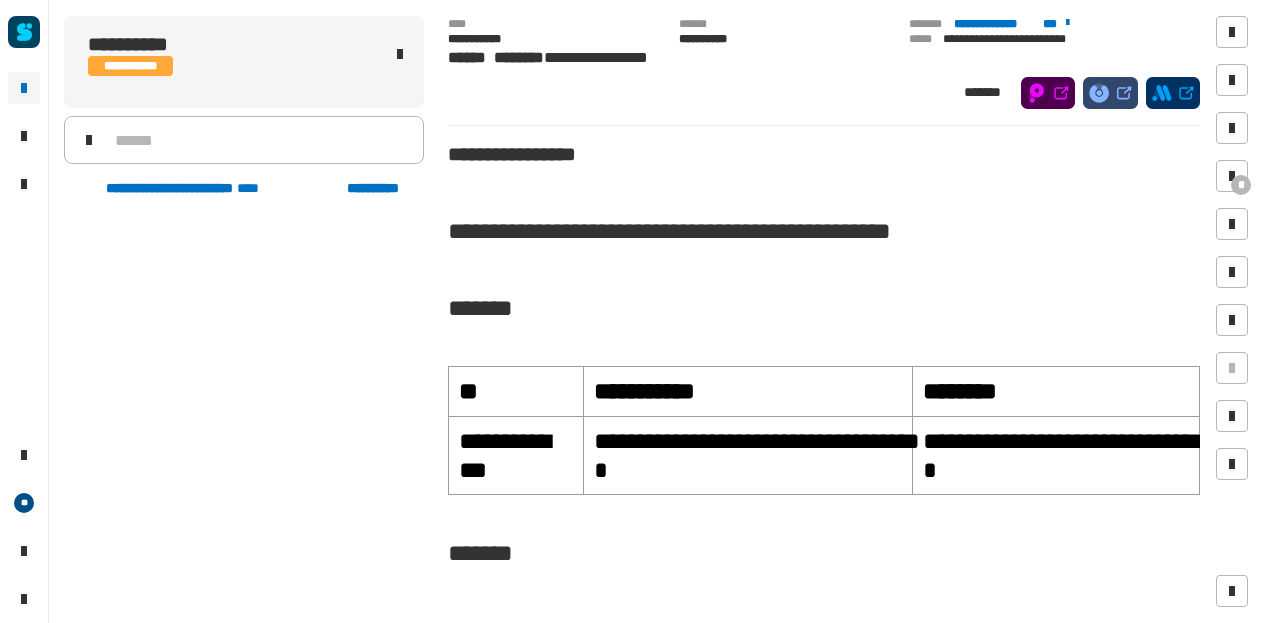 scroll, scrollTop: 0, scrollLeft: 0, axis: both 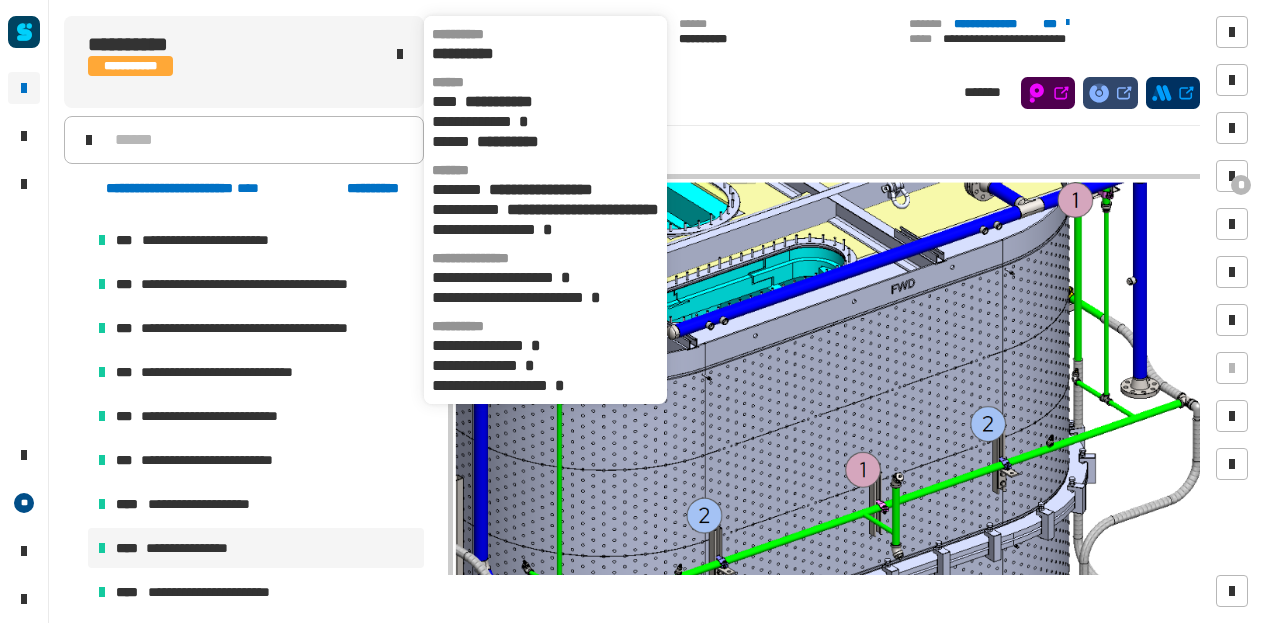click on "**********" 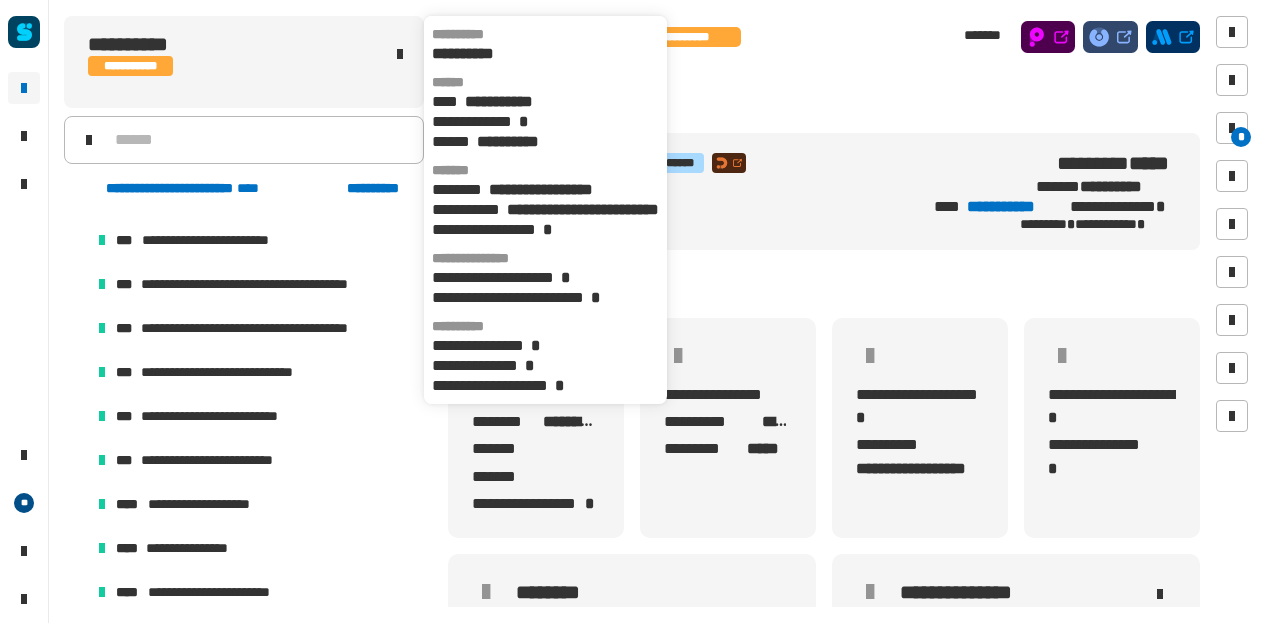 click on "**********" 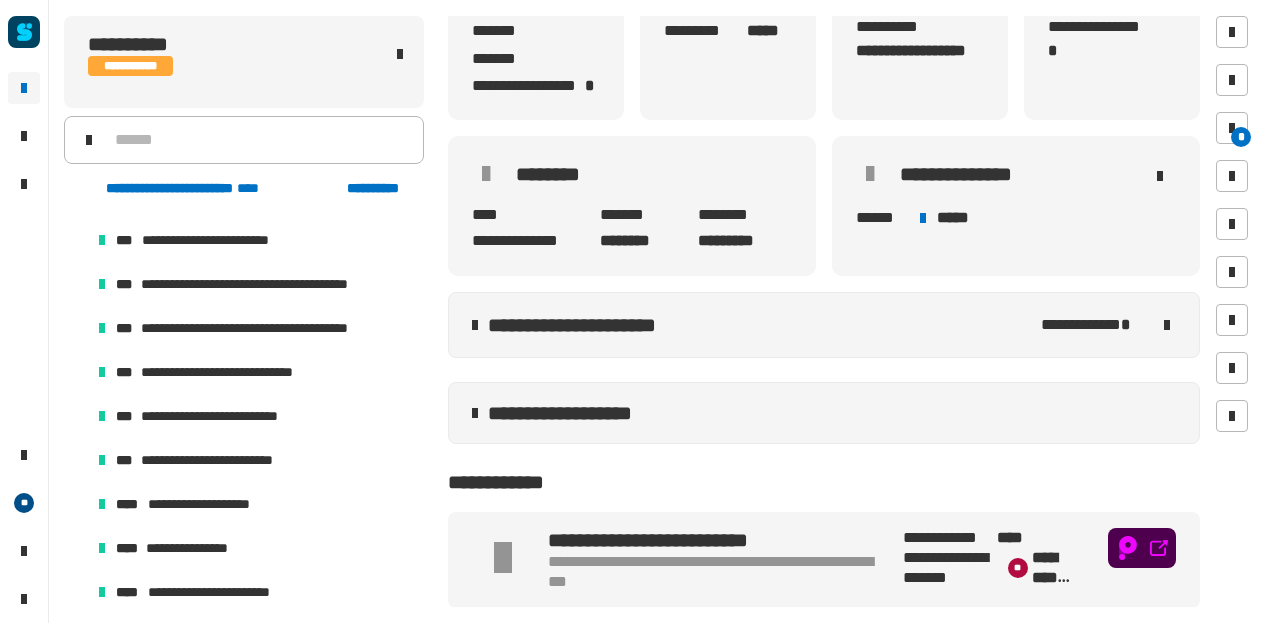 scroll, scrollTop: 0, scrollLeft: 0, axis: both 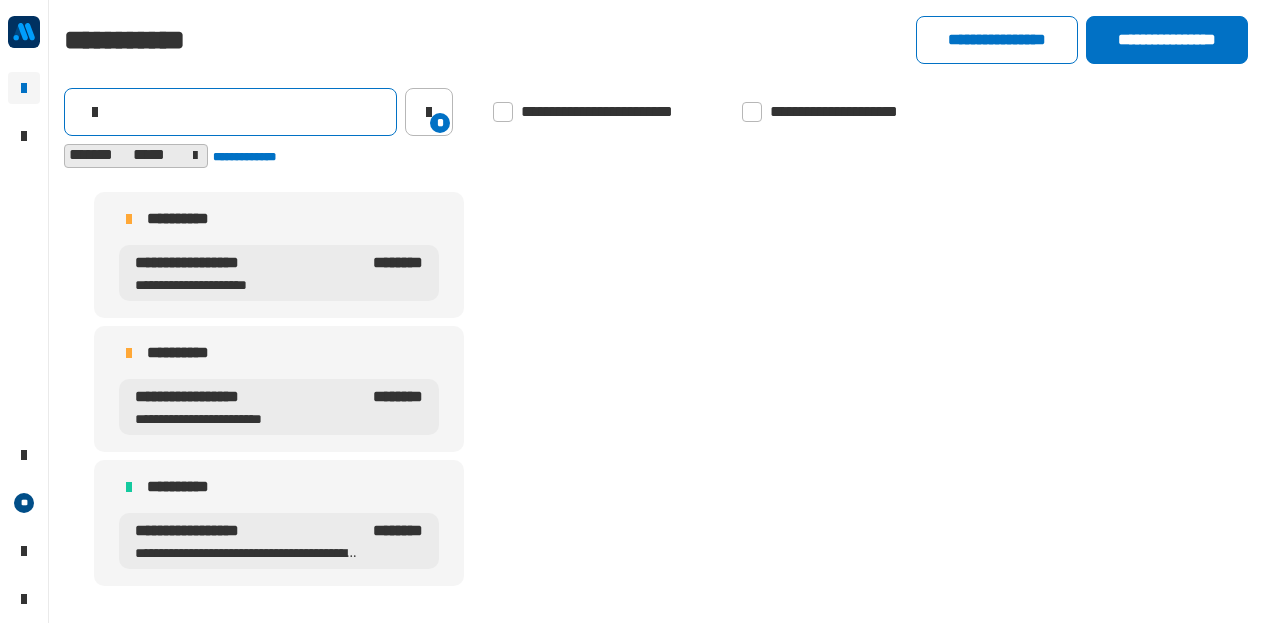 click 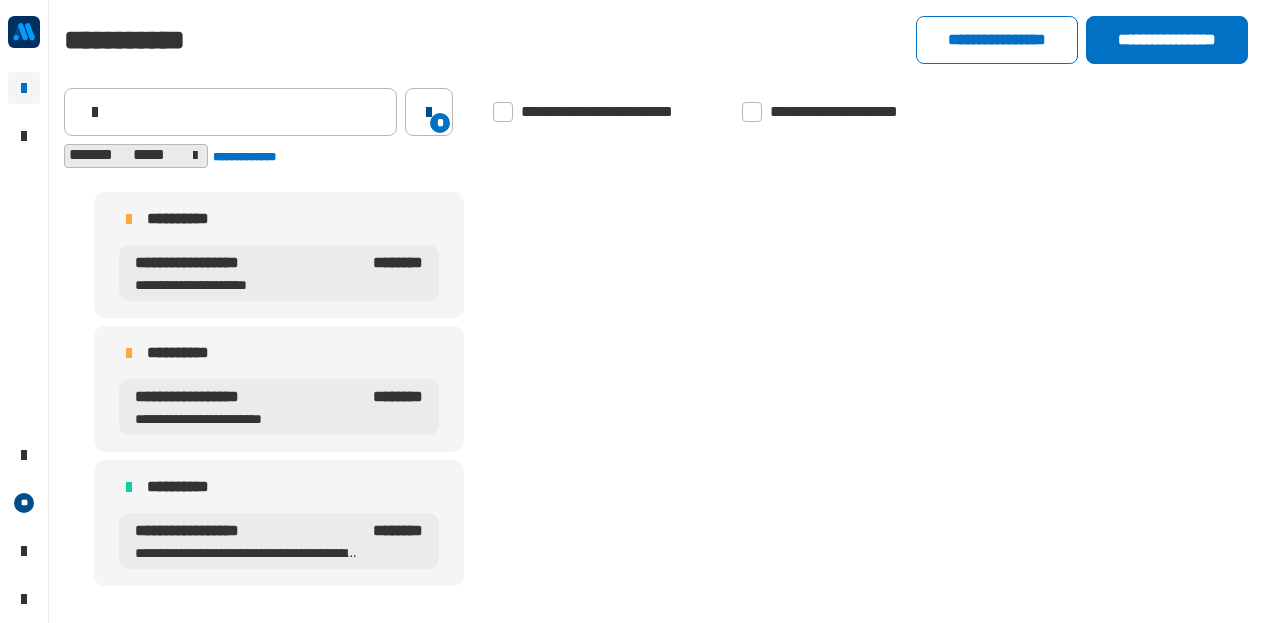 click on "*" 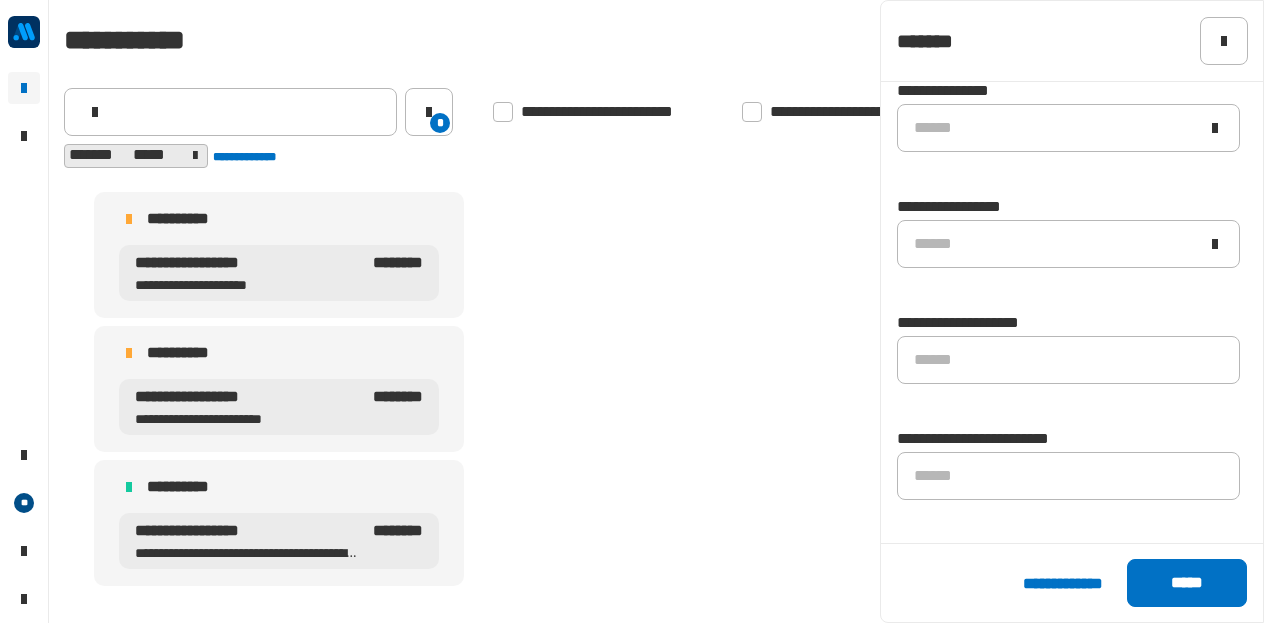 scroll, scrollTop: 1498, scrollLeft: 0, axis: vertical 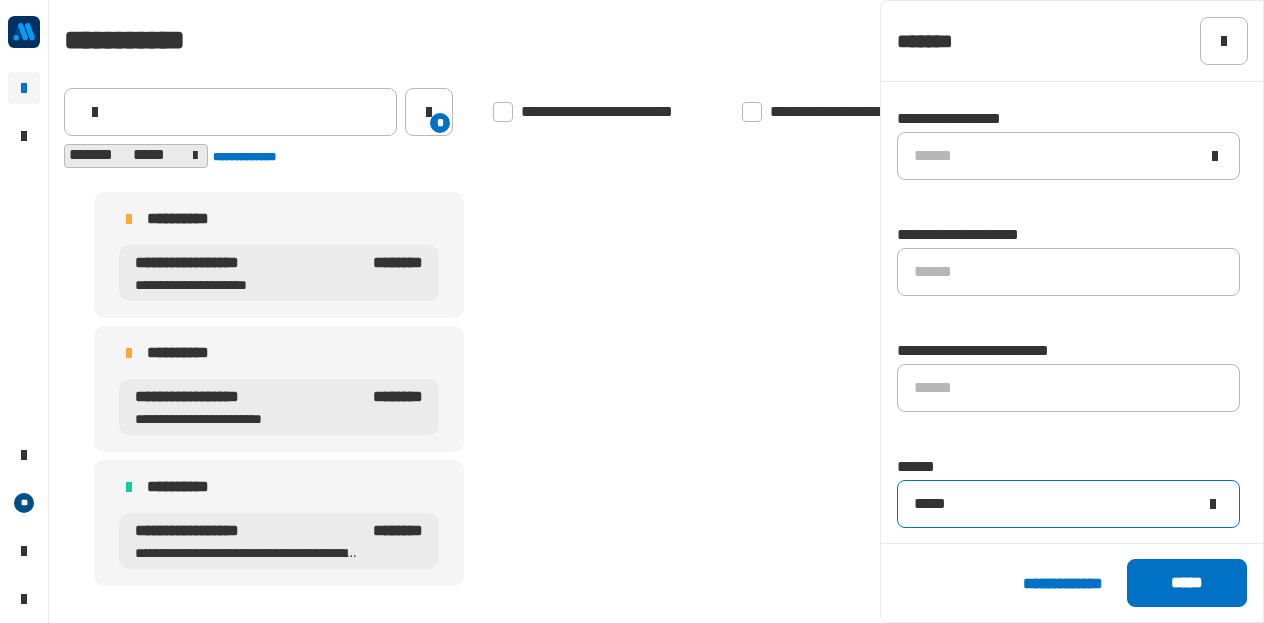click on "*****" 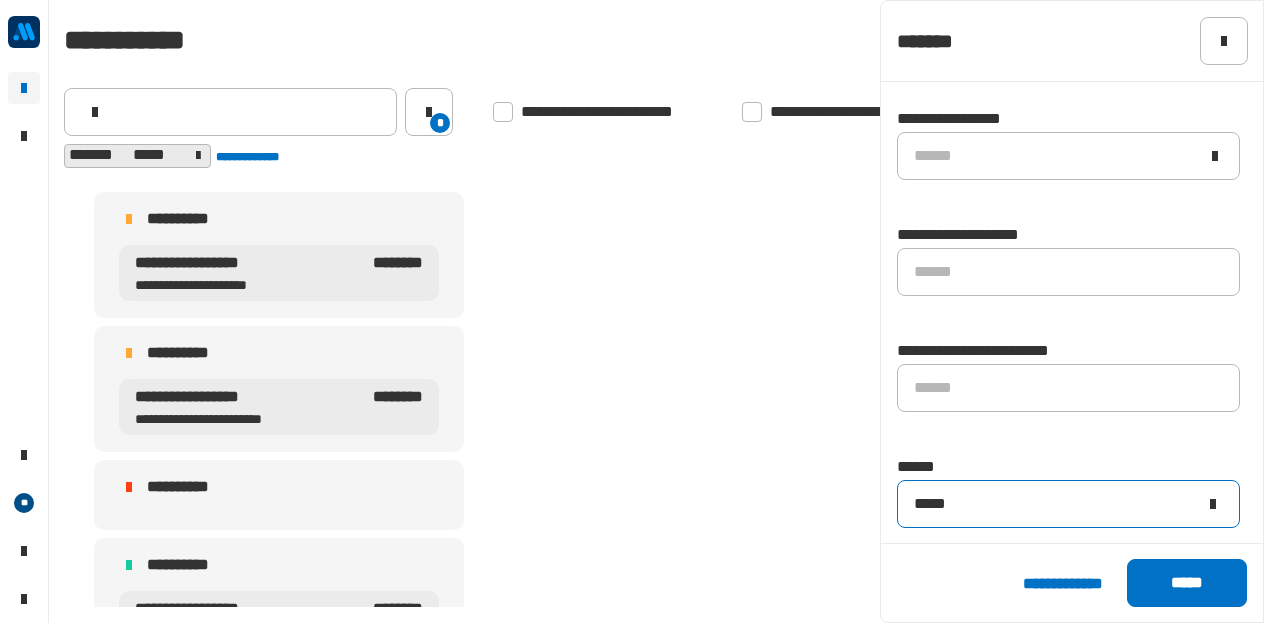 type on "*****" 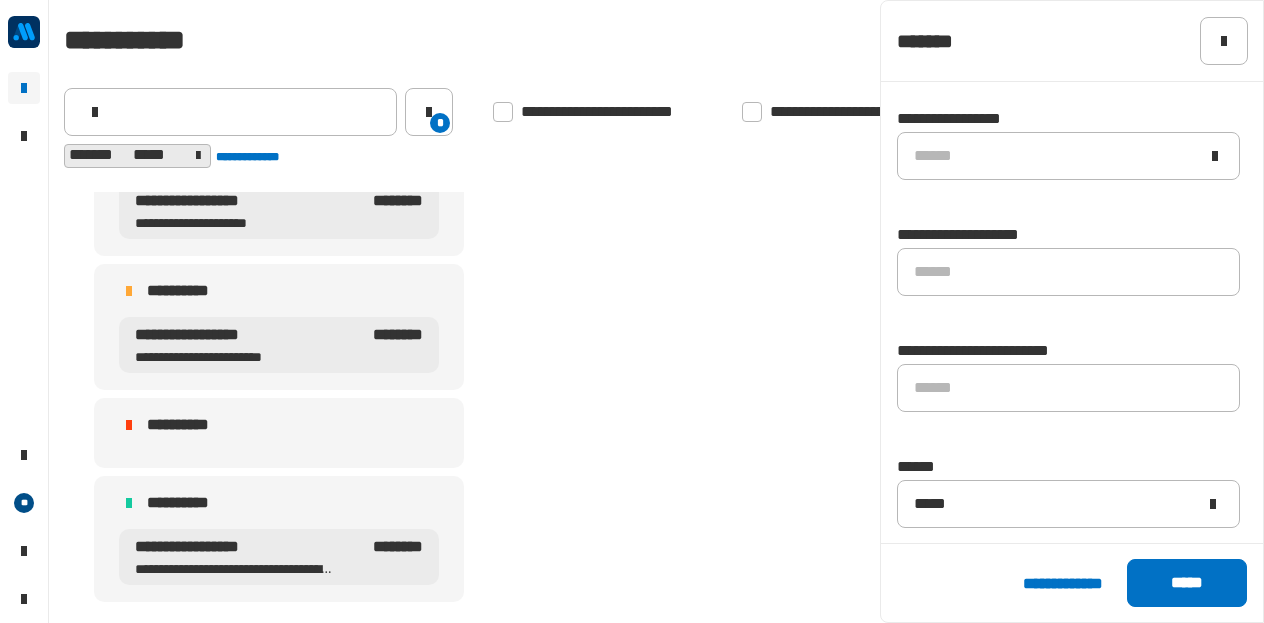 click on "**********" at bounding box center [235, 547] 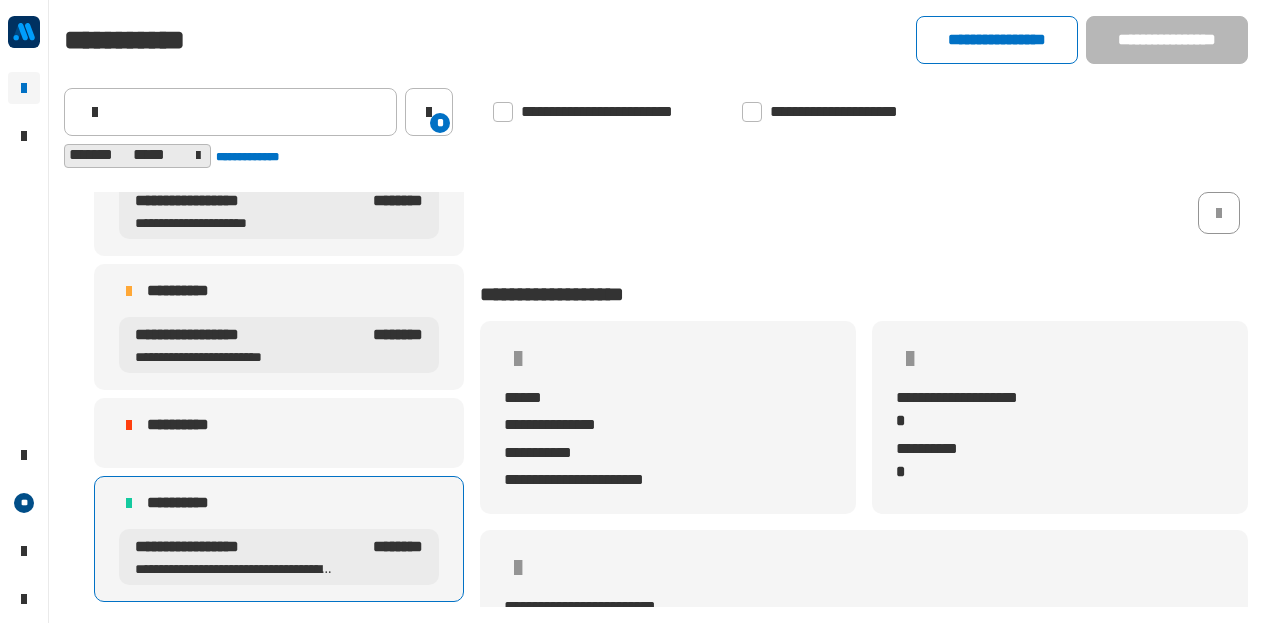 scroll, scrollTop: 1481, scrollLeft: 0, axis: vertical 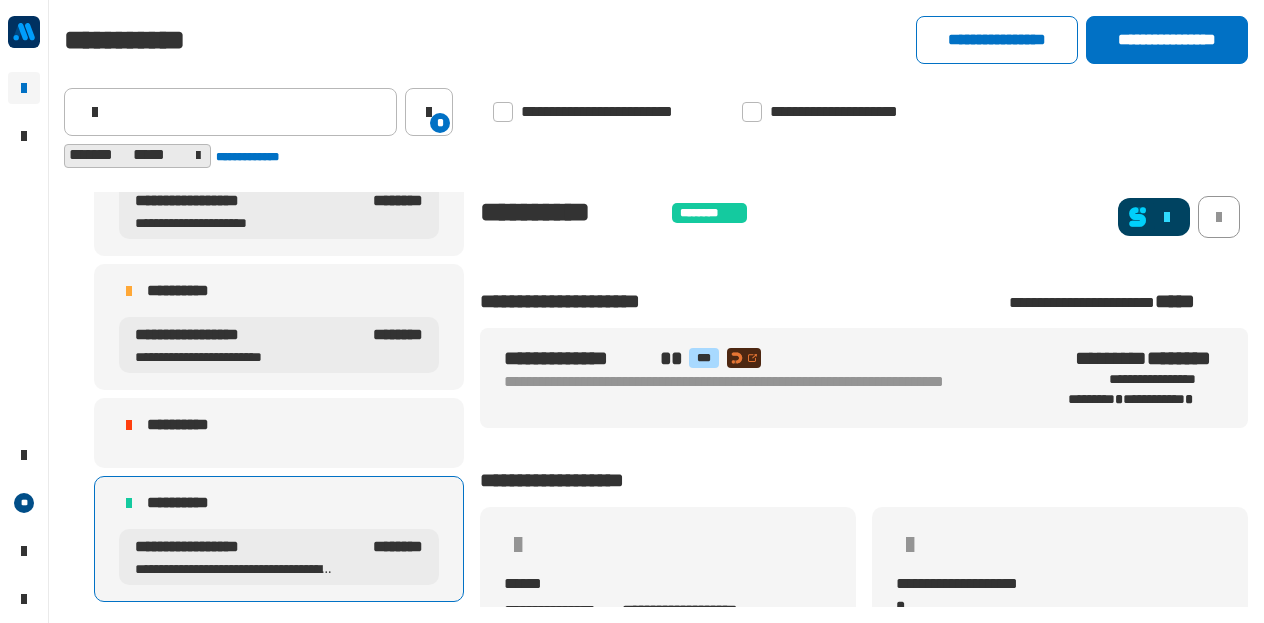 click on "**********" at bounding box center (235, 547) 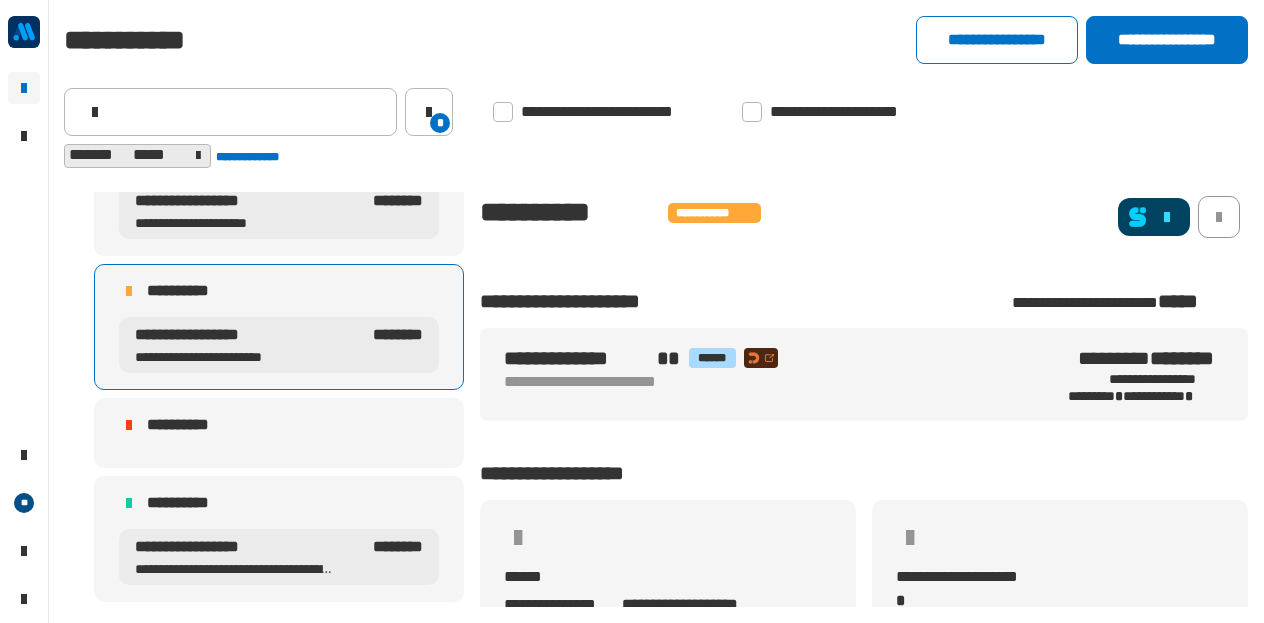 click 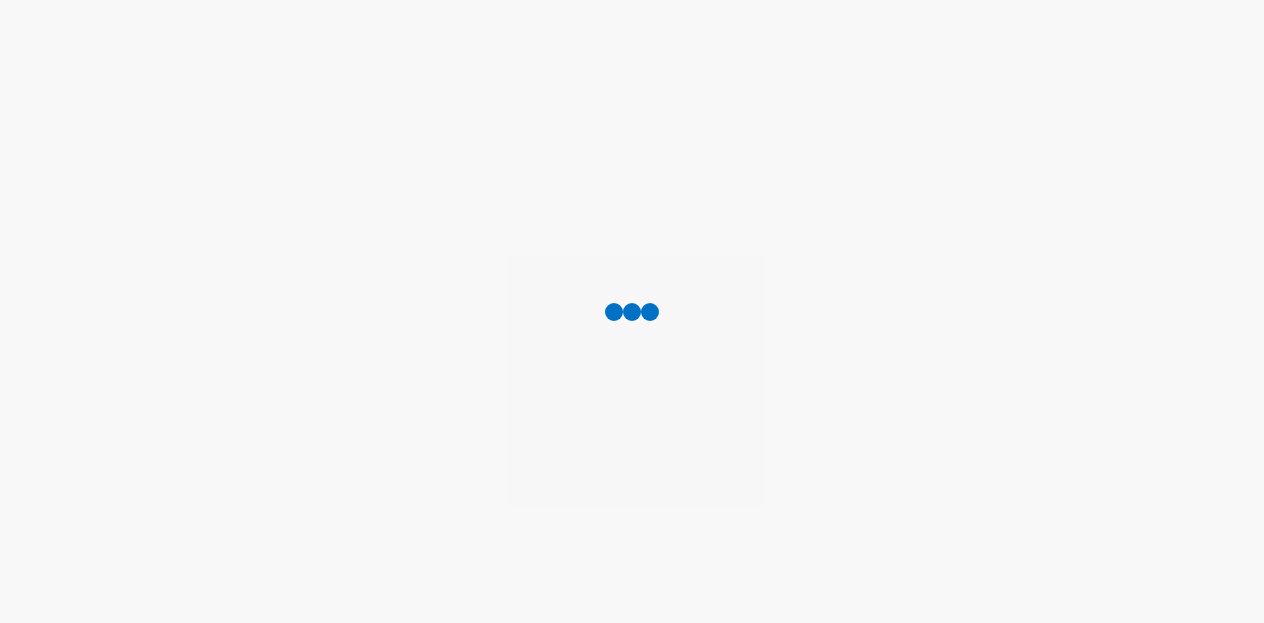 scroll, scrollTop: 0, scrollLeft: 0, axis: both 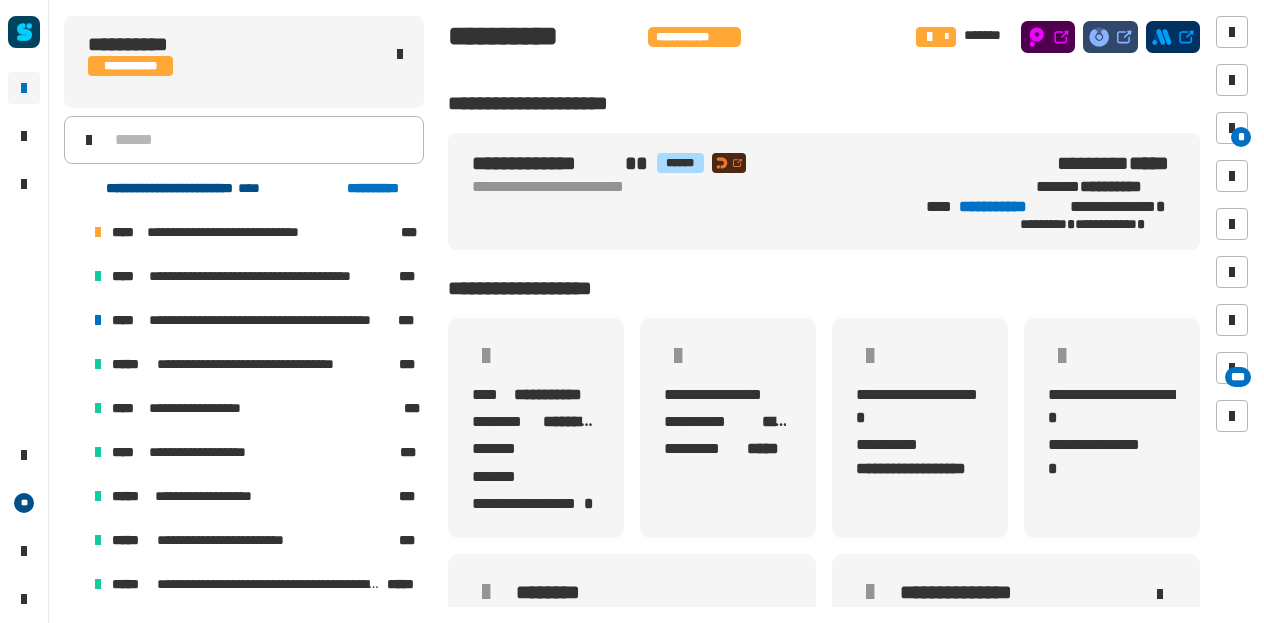 click on "**********" 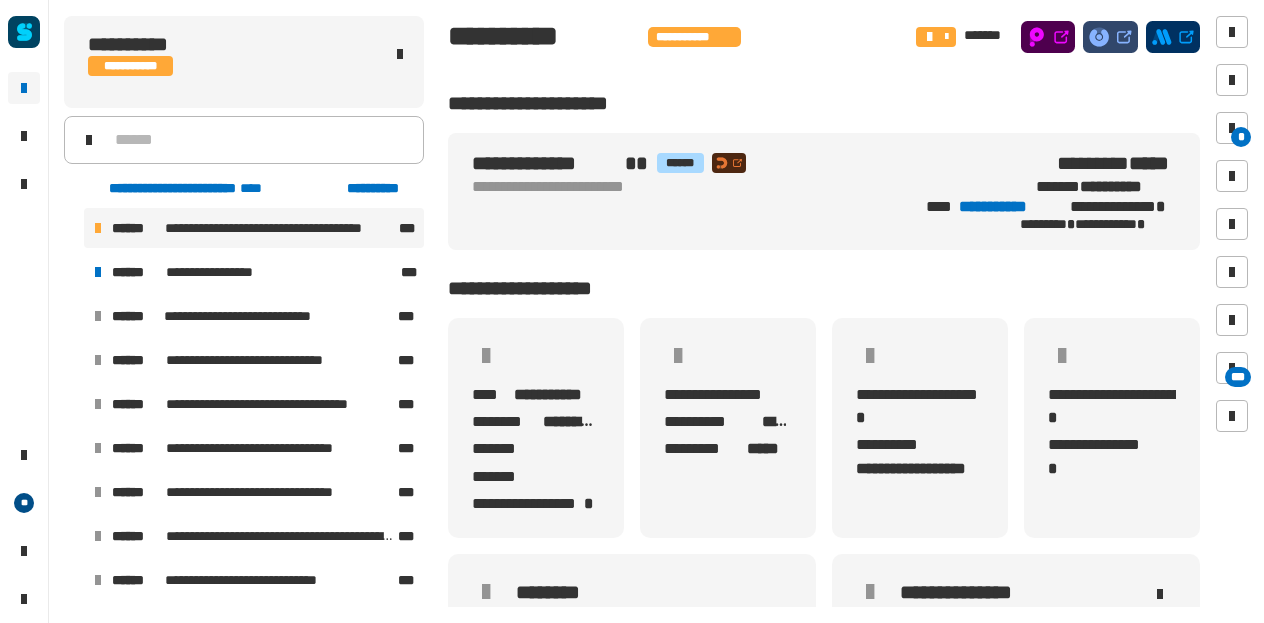 scroll, scrollTop: 136, scrollLeft: 0, axis: vertical 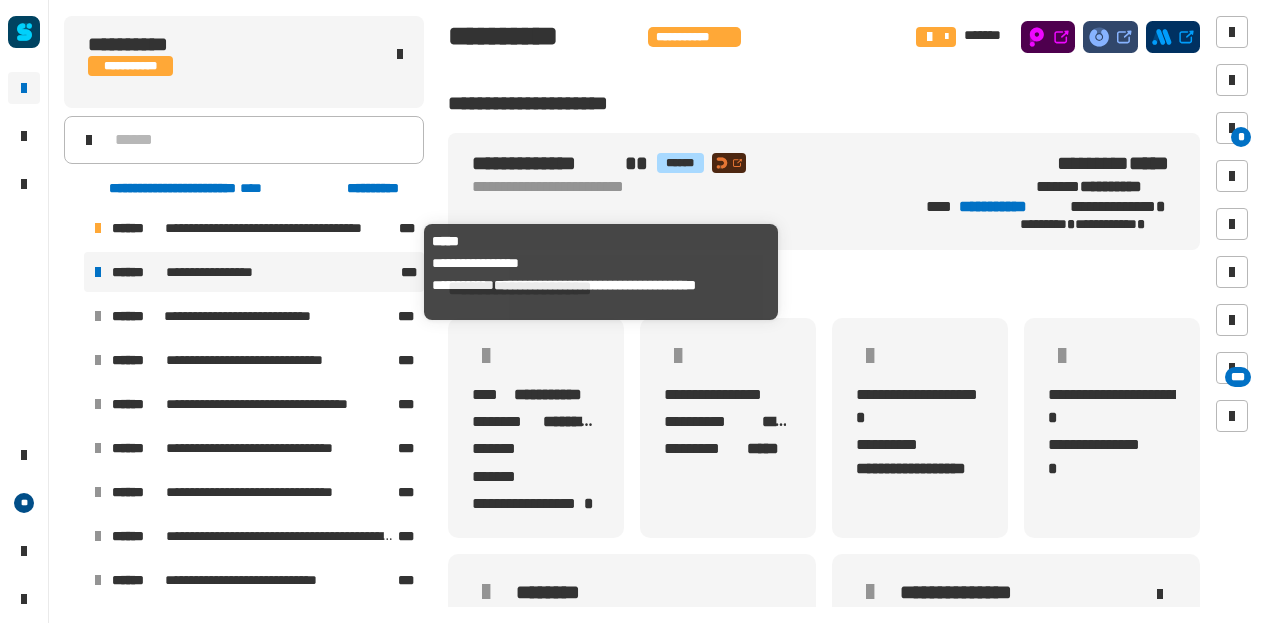 click on "**********" at bounding box center (220, 272) 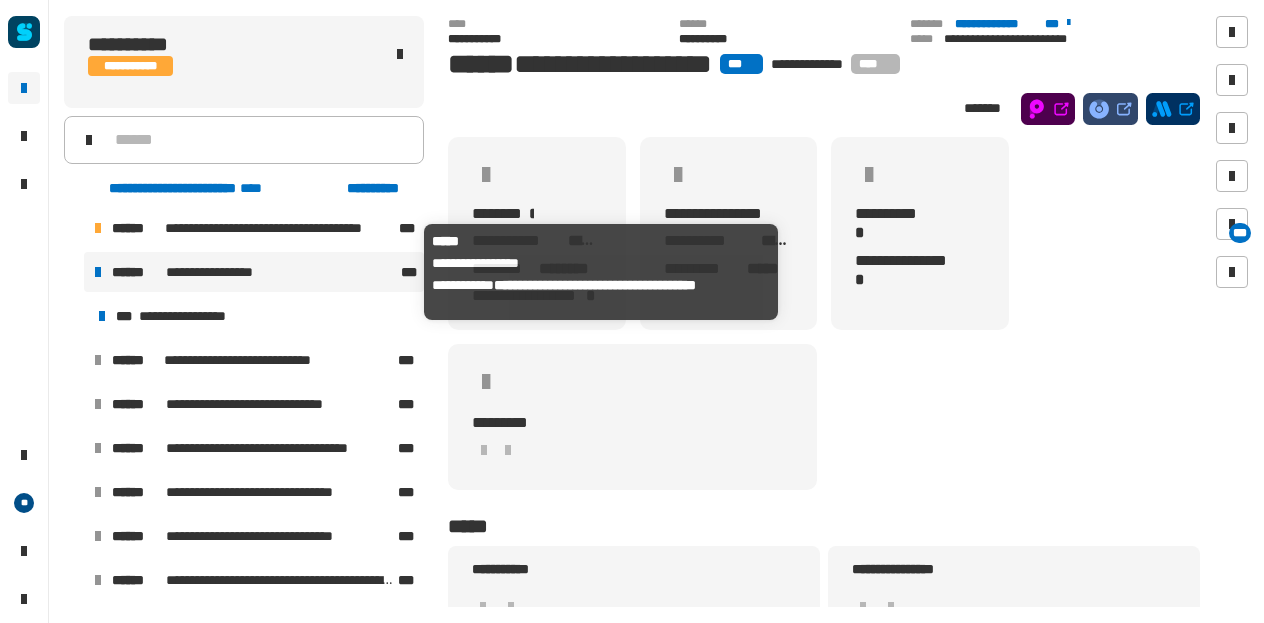 click on "**********" at bounding box center (220, 272) 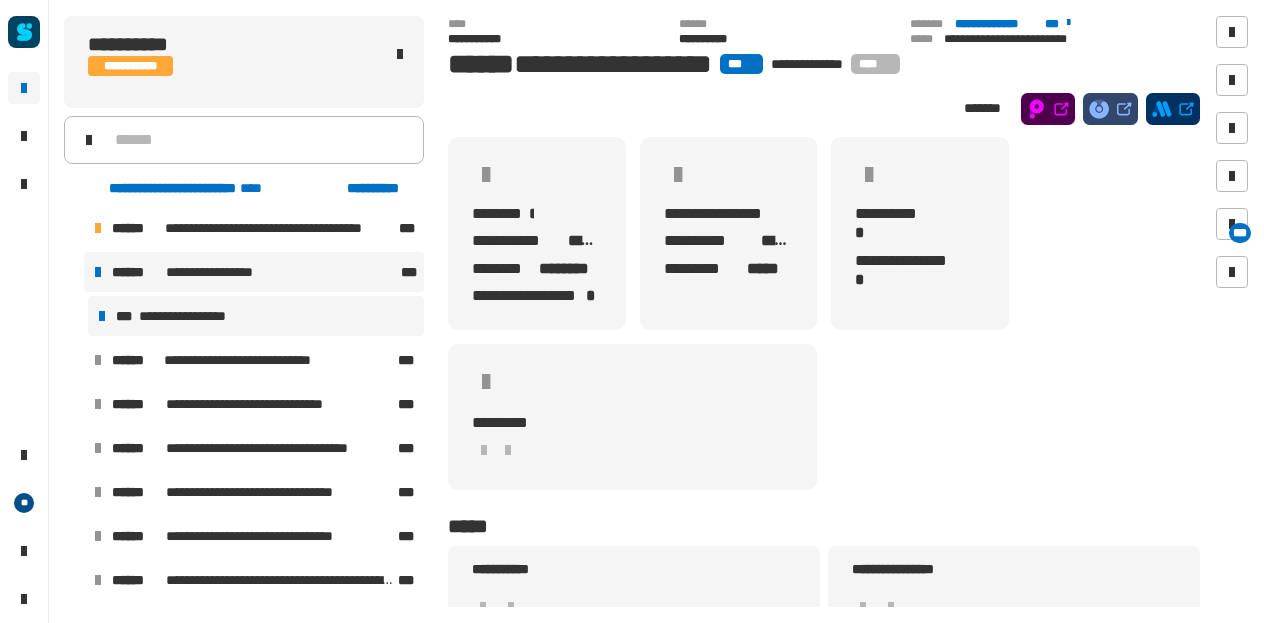 click on "**********" at bounding box center (193, 316) 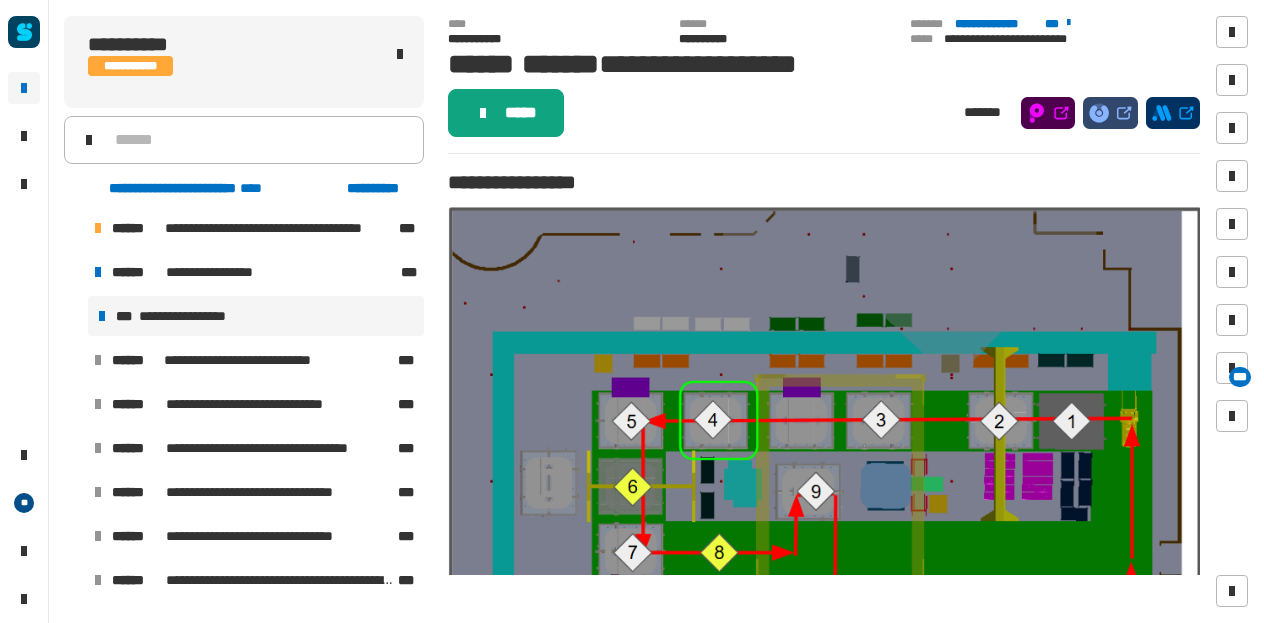 click 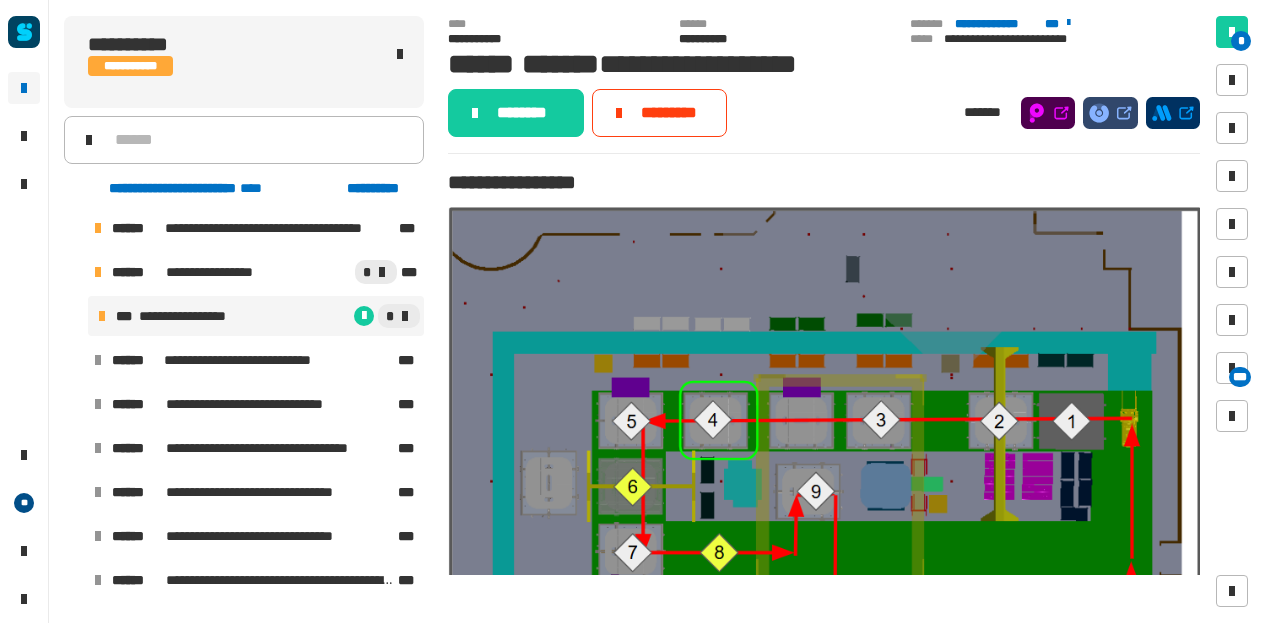 click on "********" 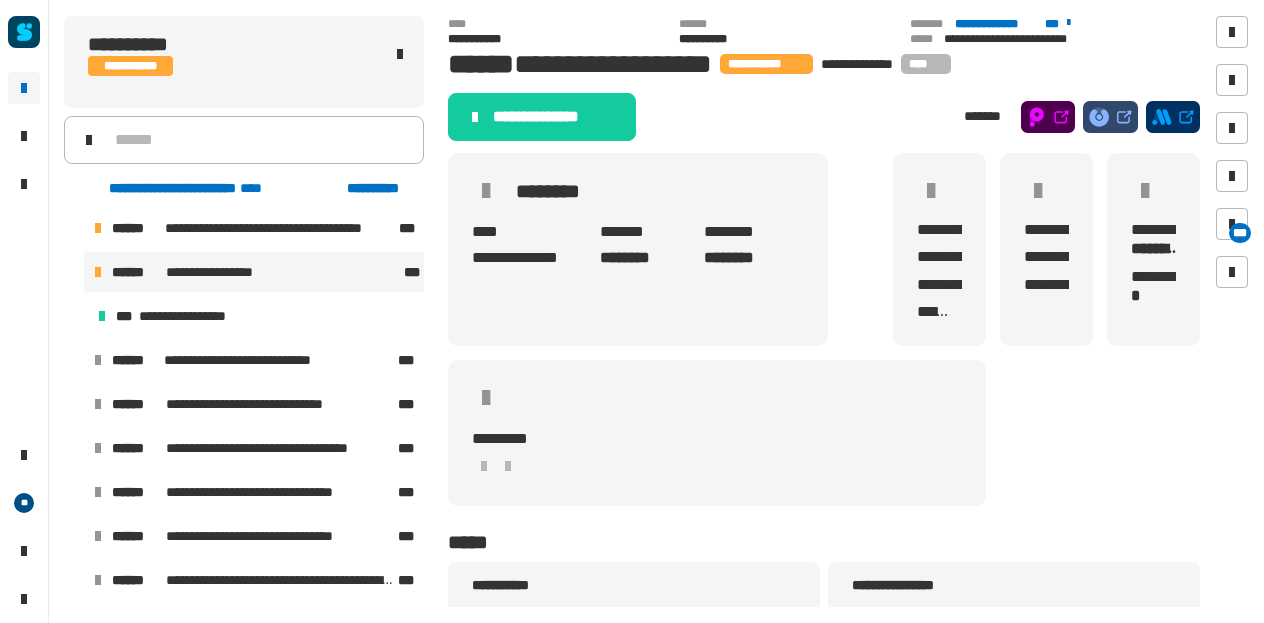 click on "**********" 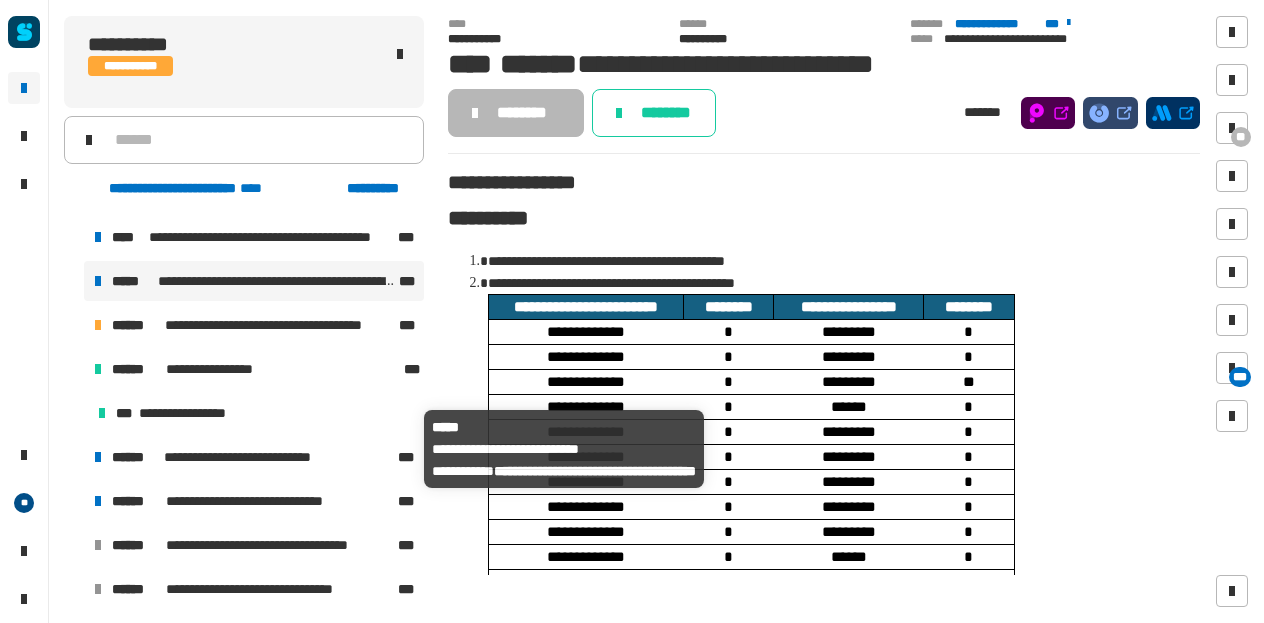 scroll, scrollTop: 174, scrollLeft: 0, axis: vertical 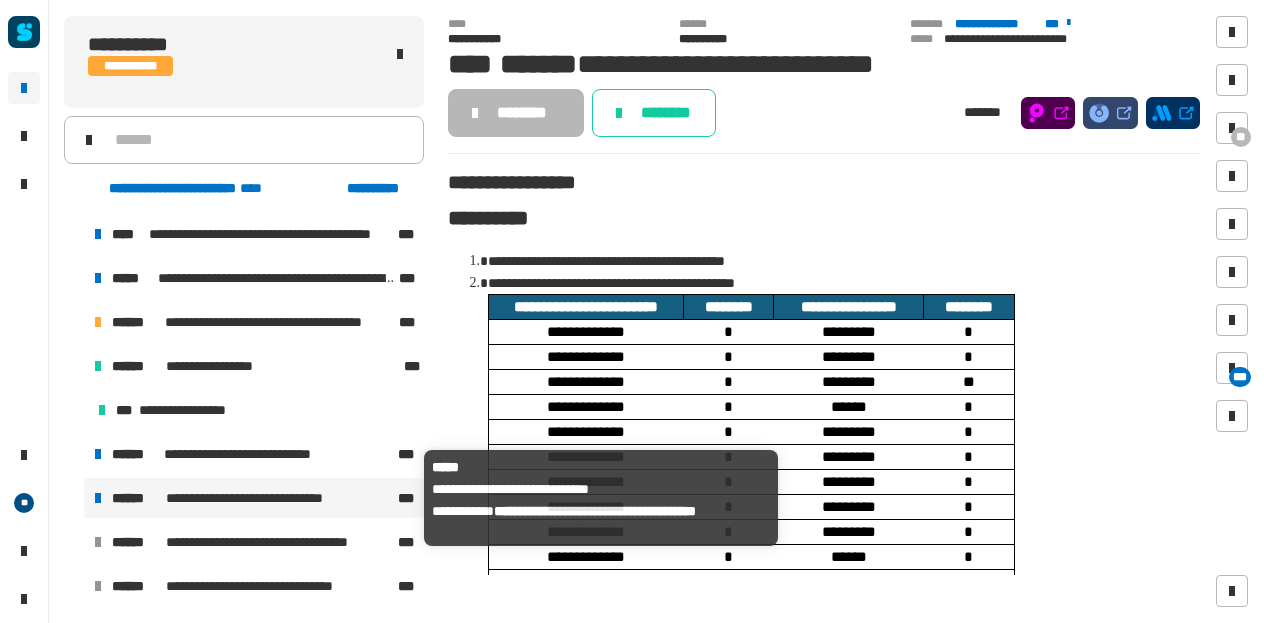 click on "**********" at bounding box center [269, 498] 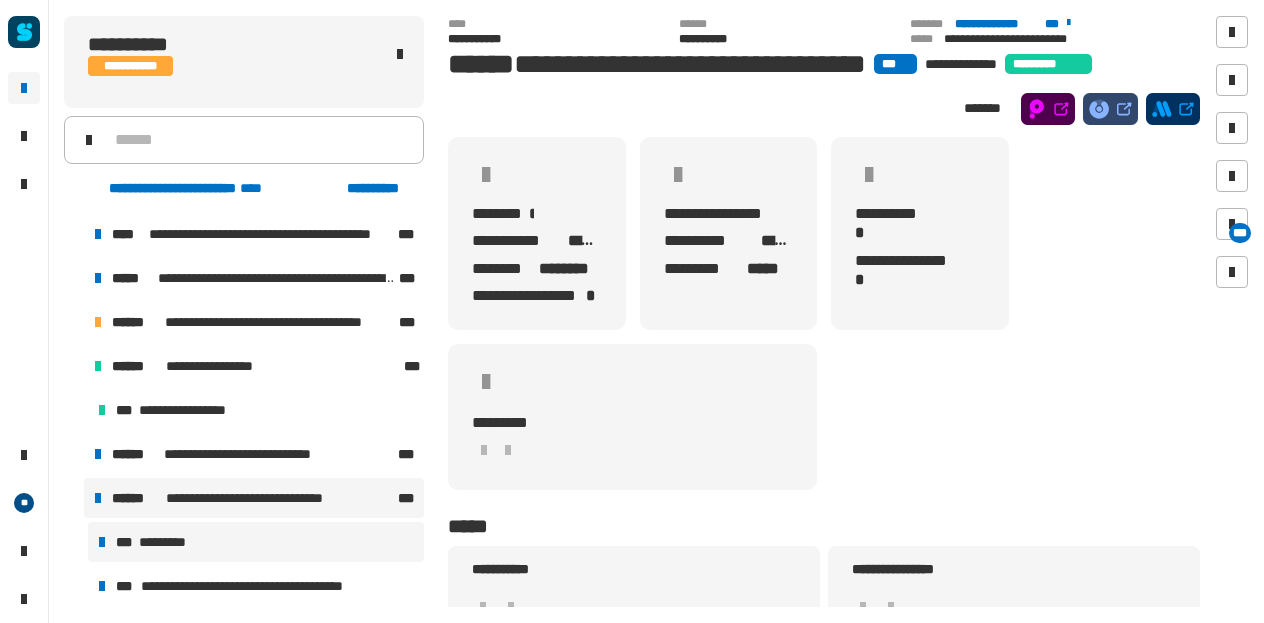 click on "*********" at bounding box center (168, 542) 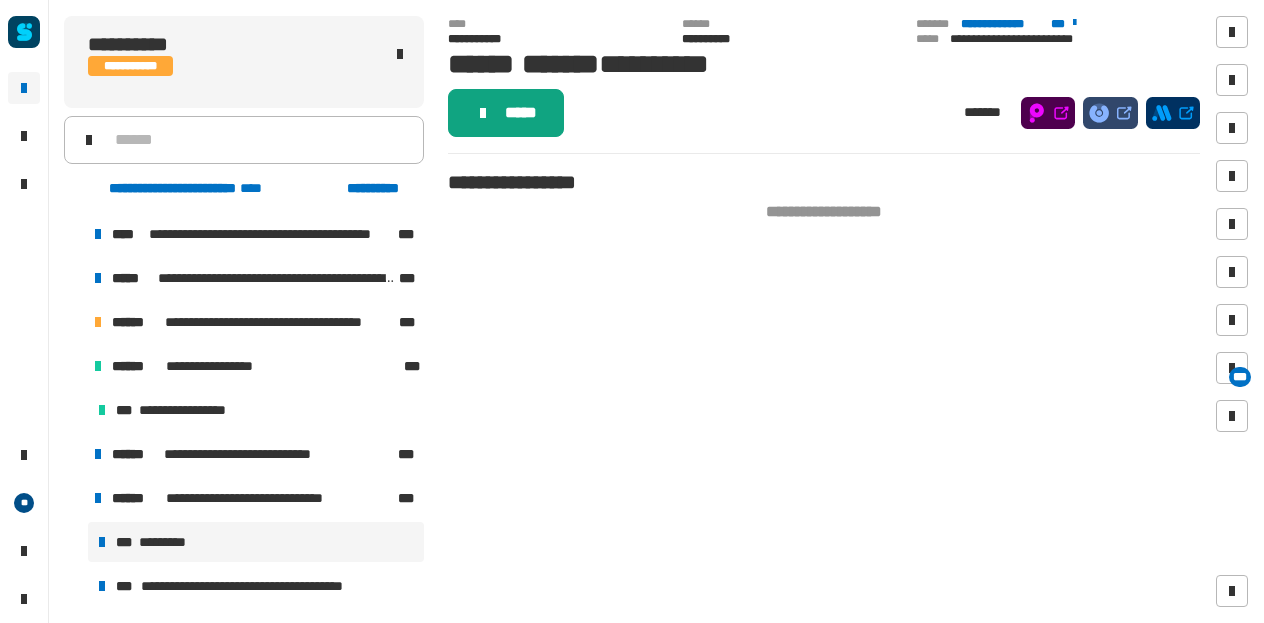 click on "*****" 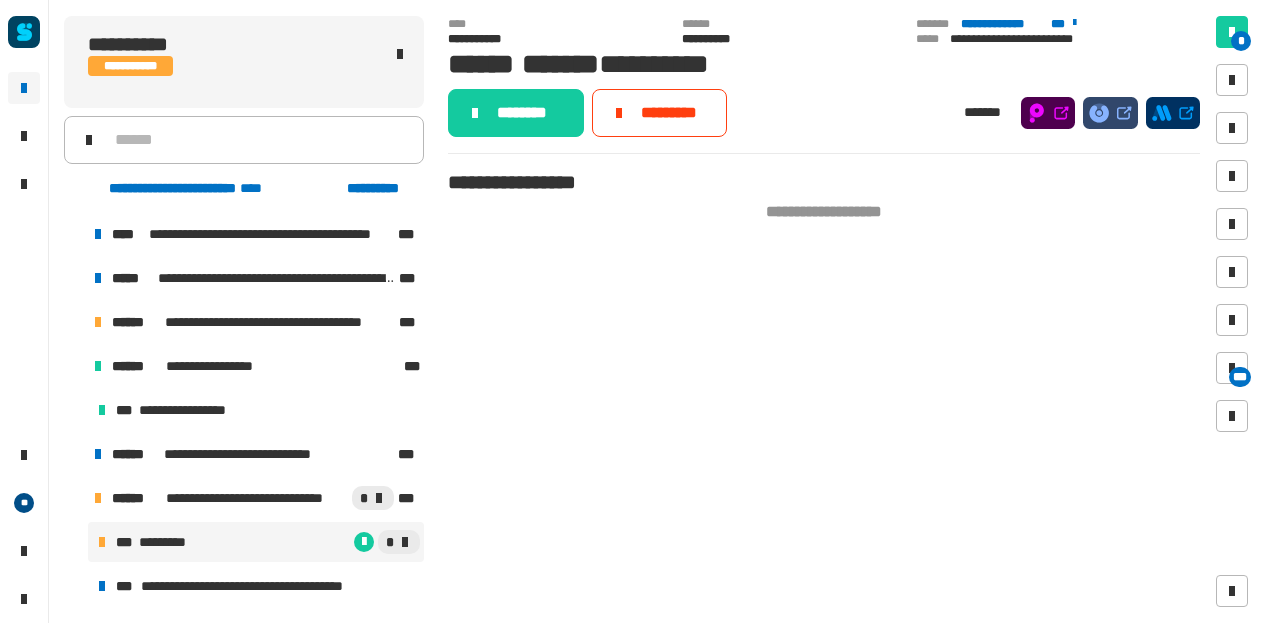 click on "********" 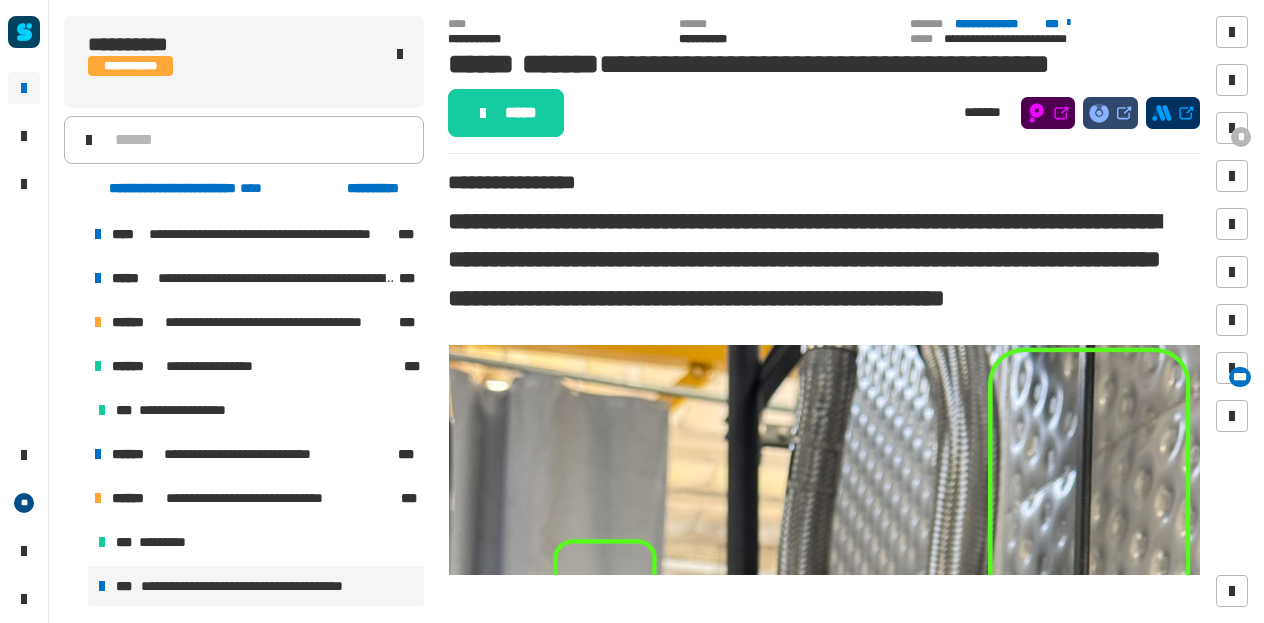 click on "*****" 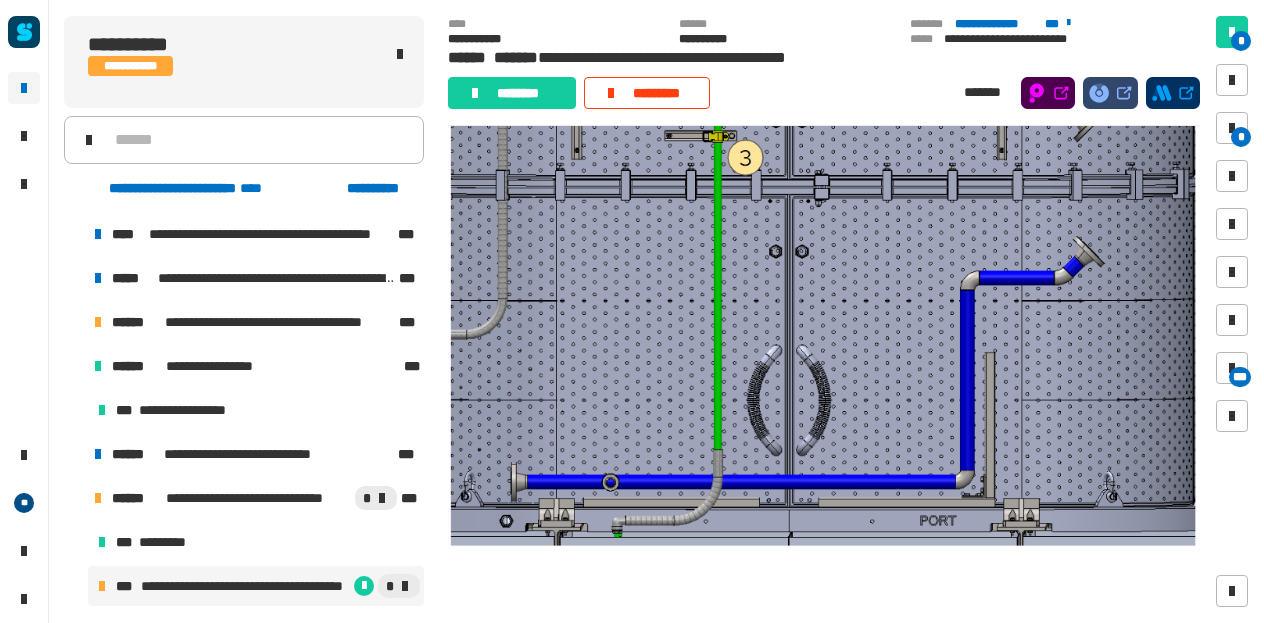 scroll, scrollTop: 3228, scrollLeft: 0, axis: vertical 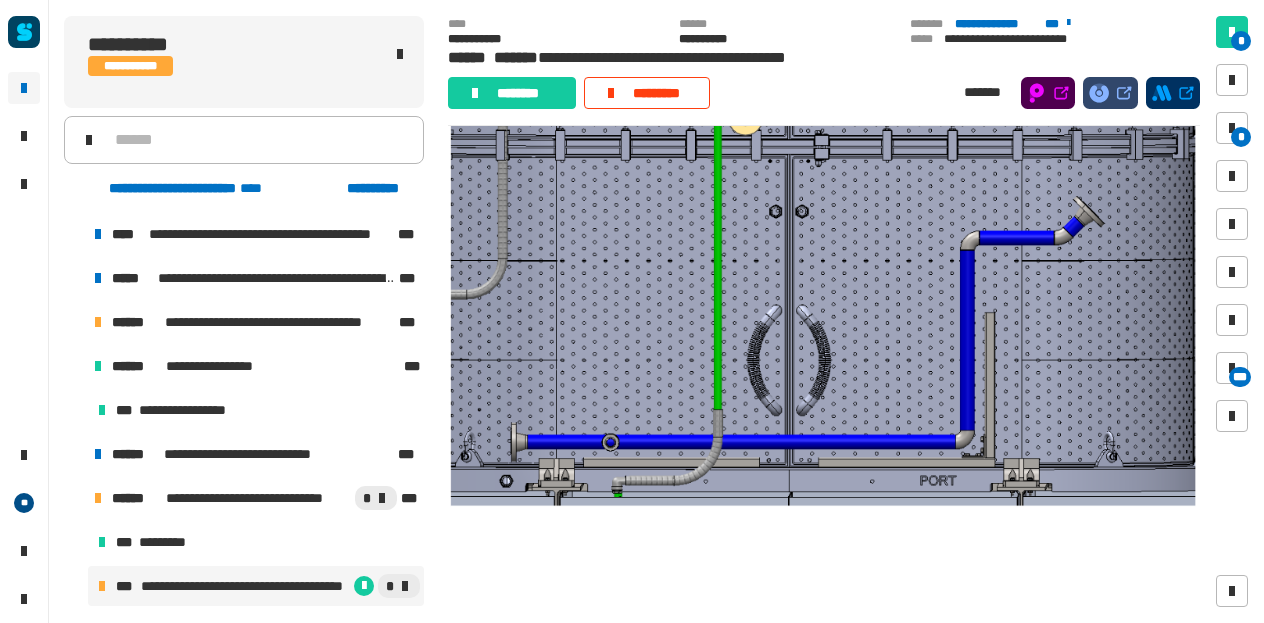 click 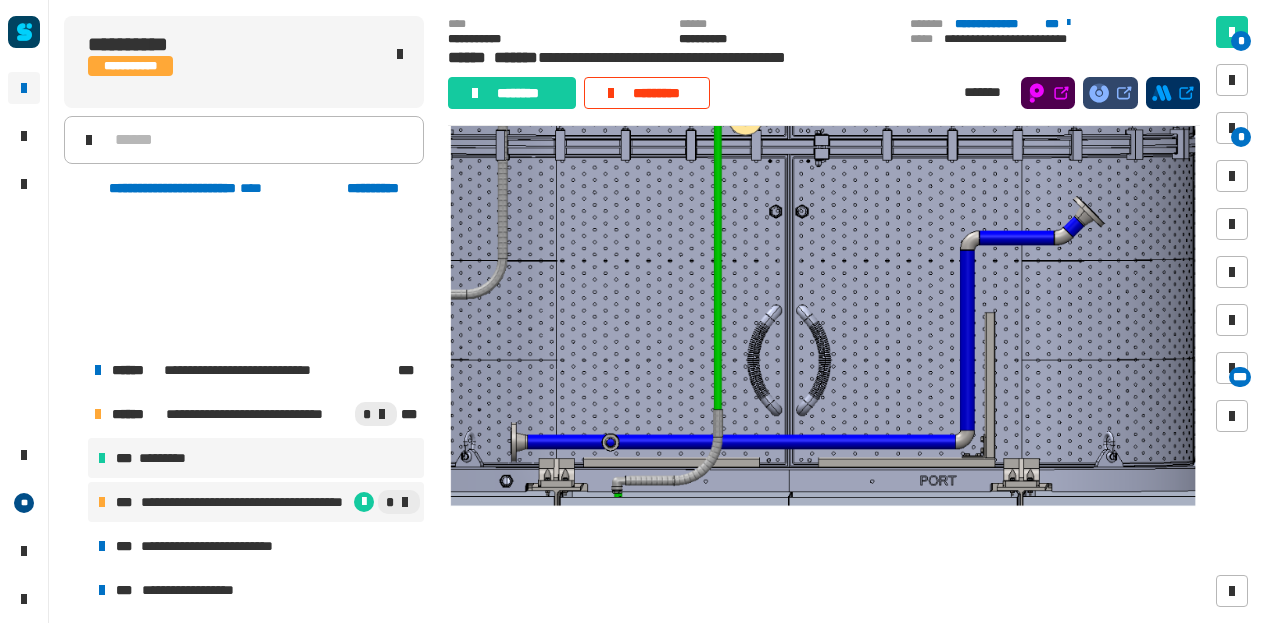 scroll, scrollTop: 427, scrollLeft: 0, axis: vertical 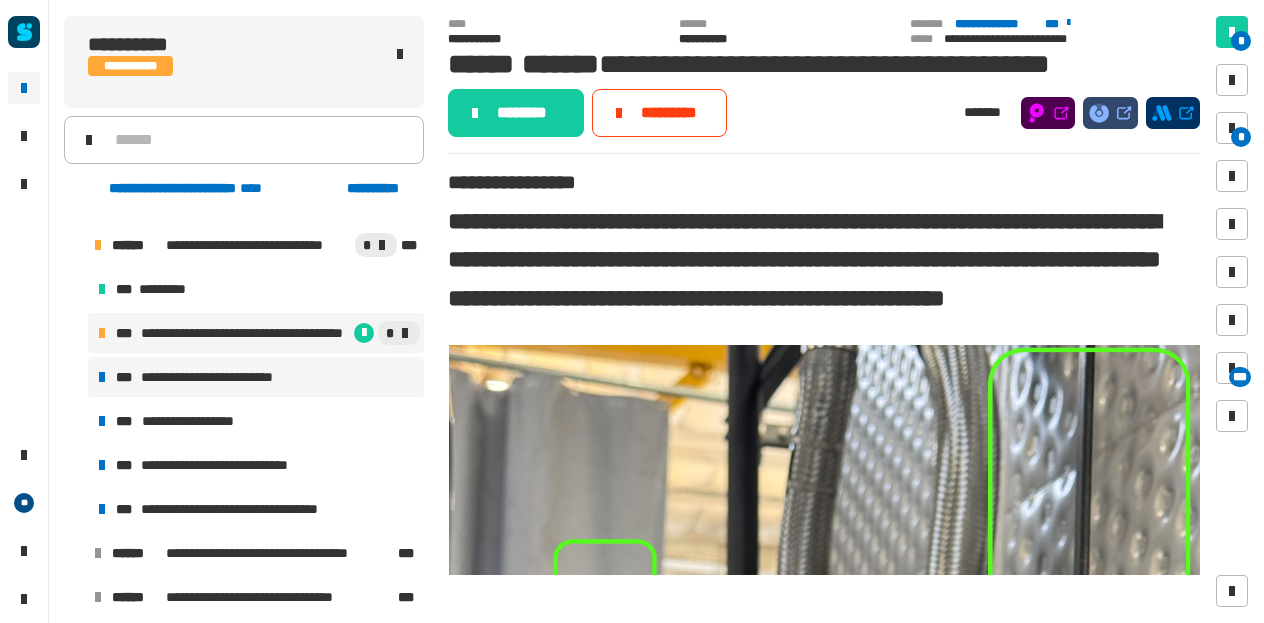 click on "**********" at bounding box center (256, 377) 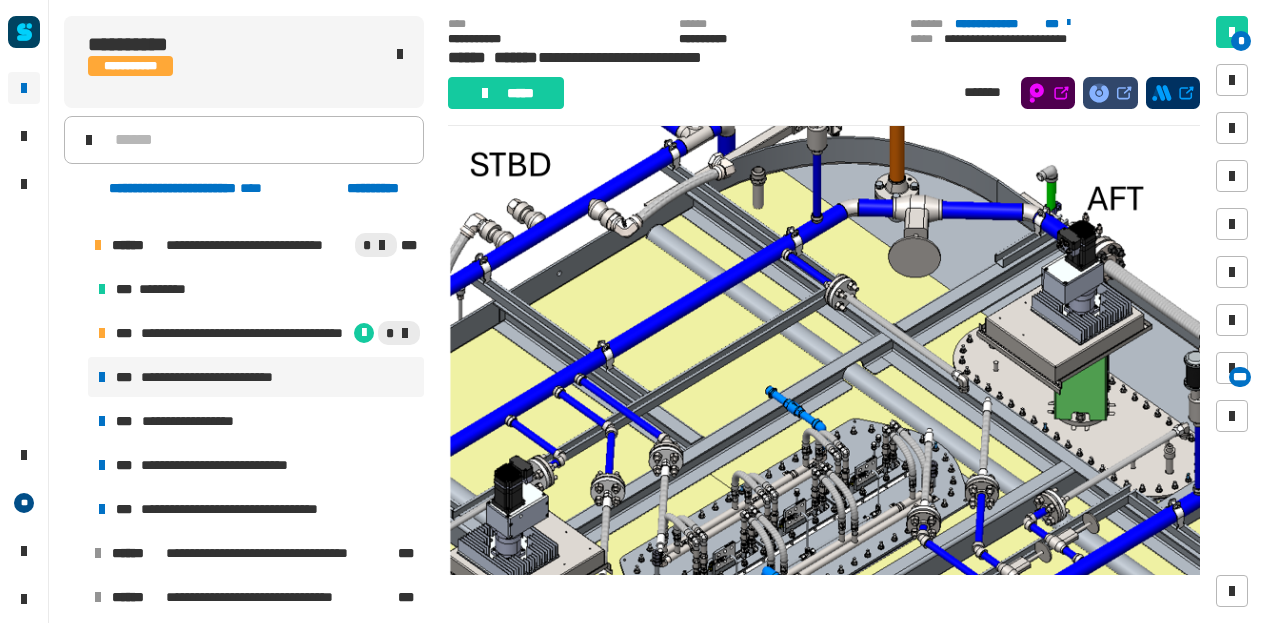 scroll, scrollTop: 862, scrollLeft: 0, axis: vertical 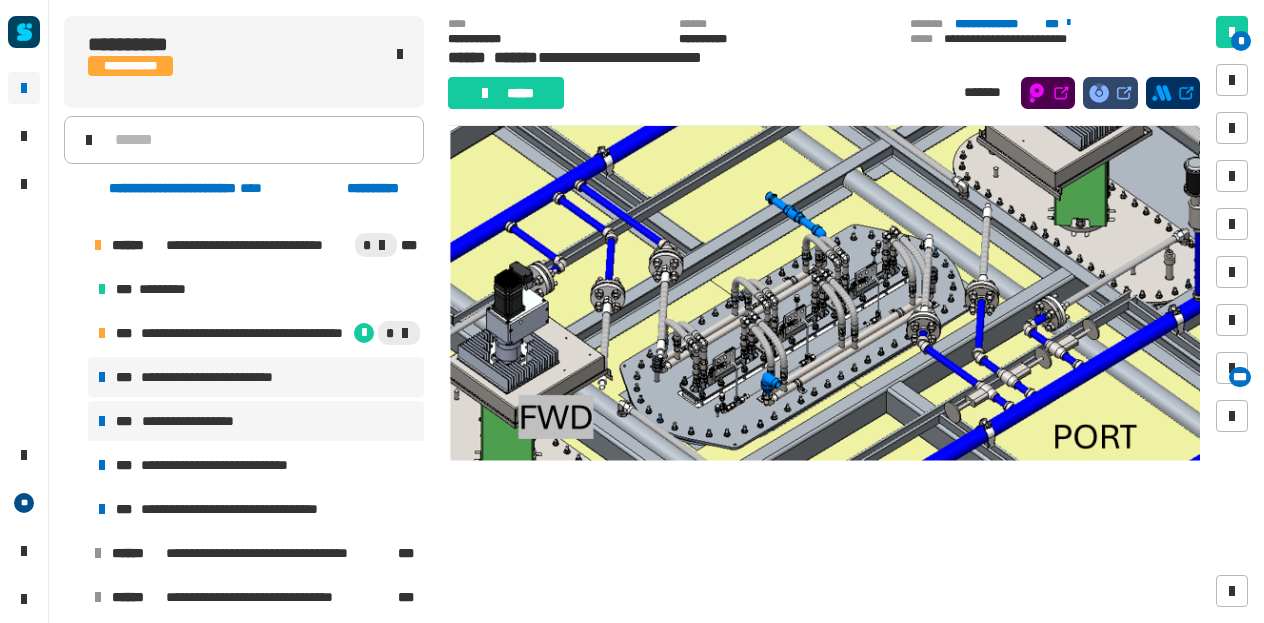 click on "**********" at bounding box center (256, 421) 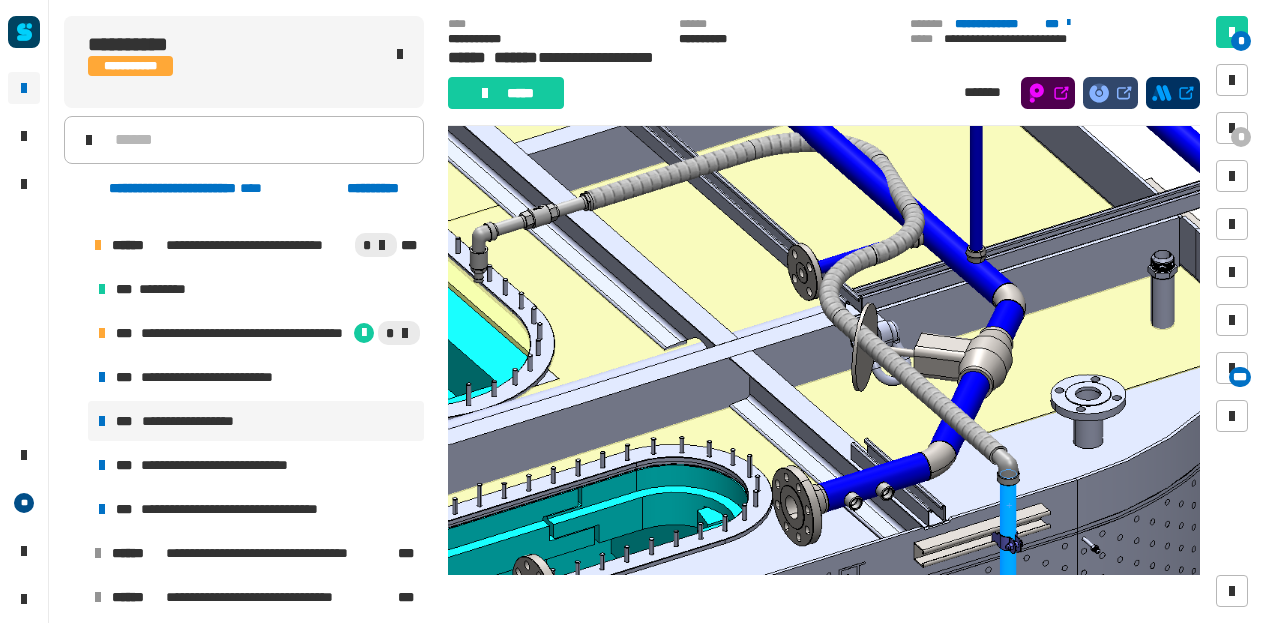 scroll, scrollTop: 4976, scrollLeft: 0, axis: vertical 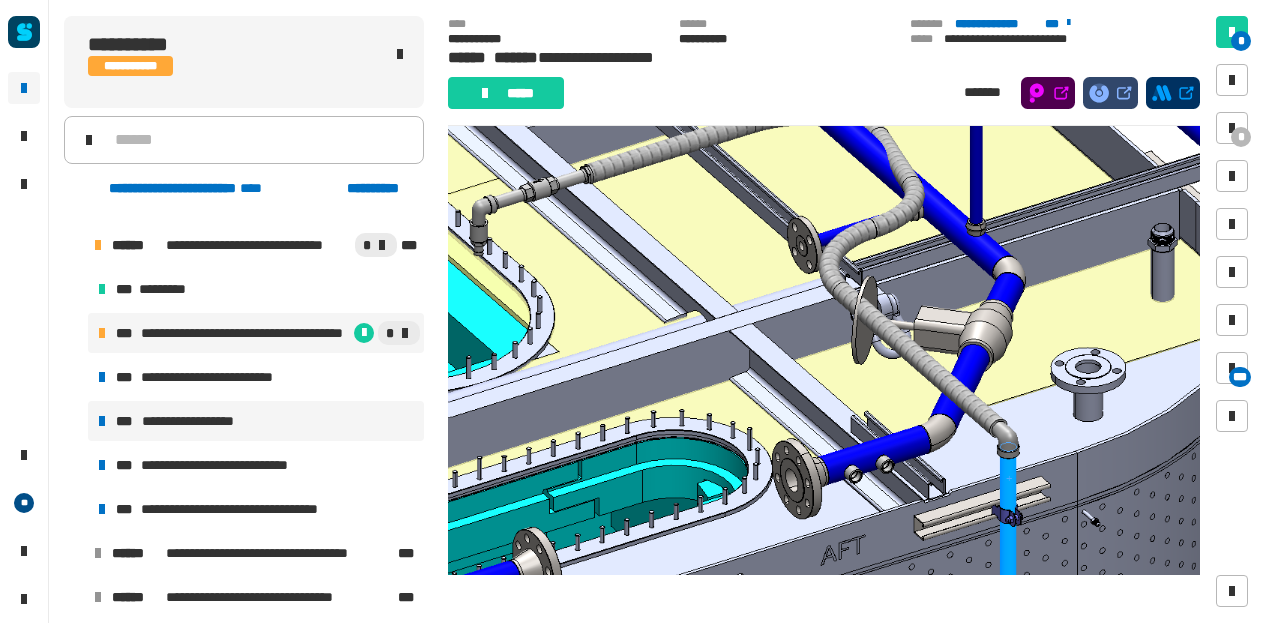 click on "**********" at bounding box center [256, 333] 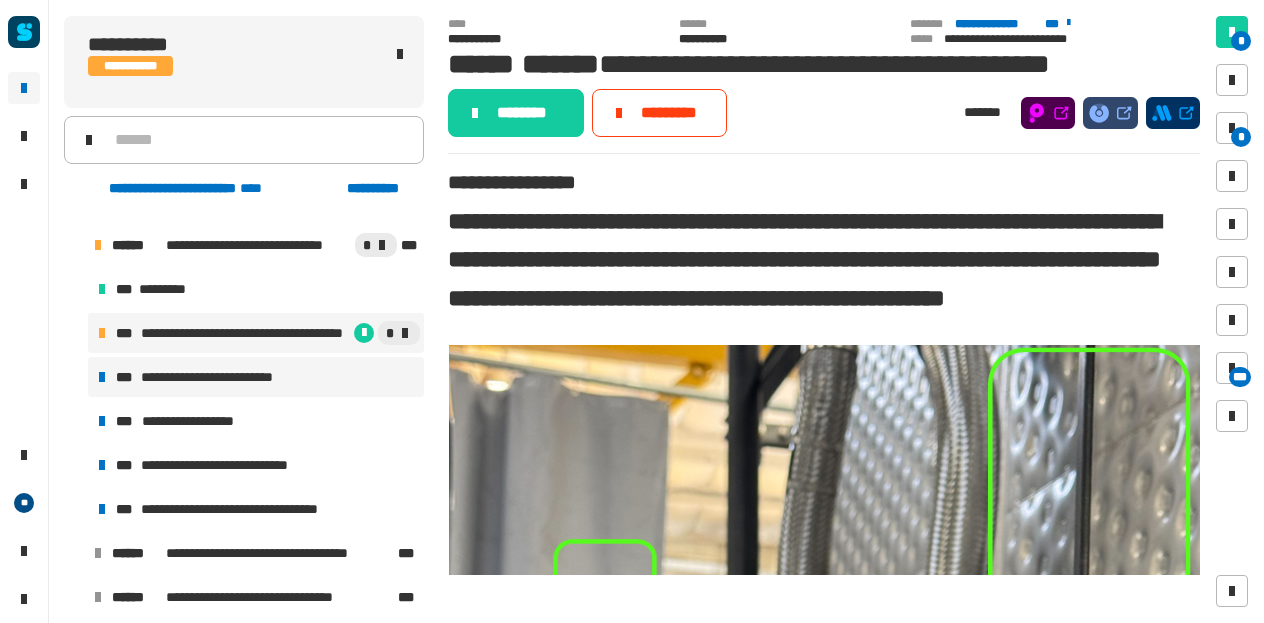 scroll, scrollTop: 271, scrollLeft: 0, axis: vertical 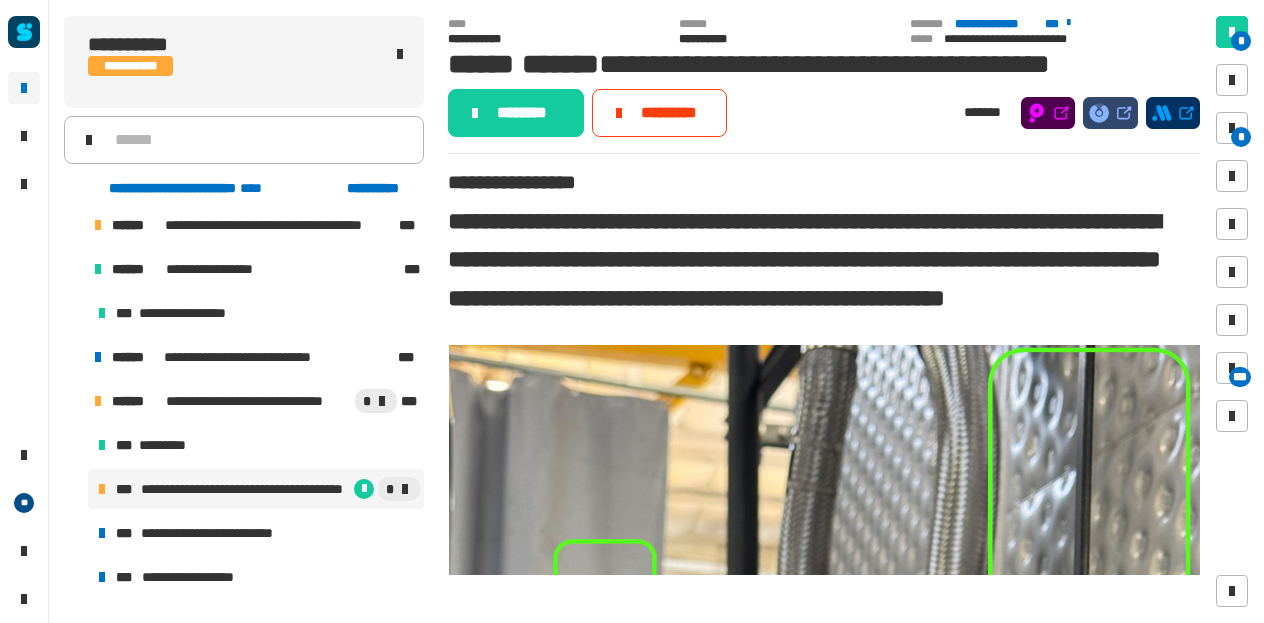 click at bounding box center (74, 357) 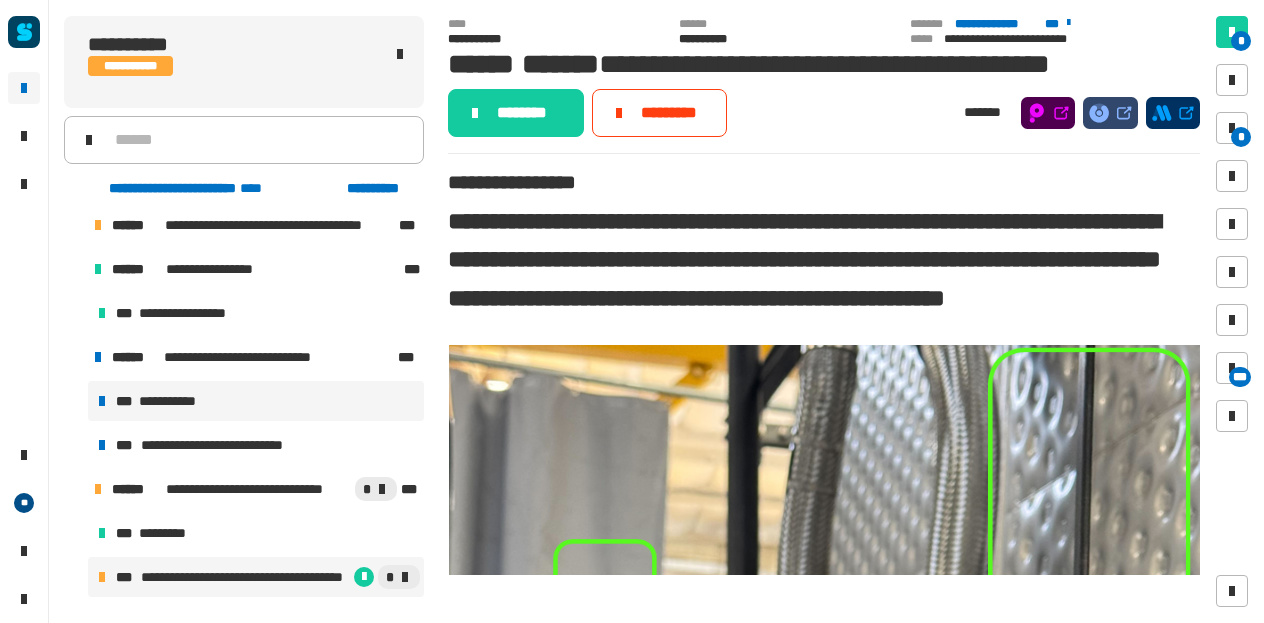 click on "**********" at bounding box center [174, 401] 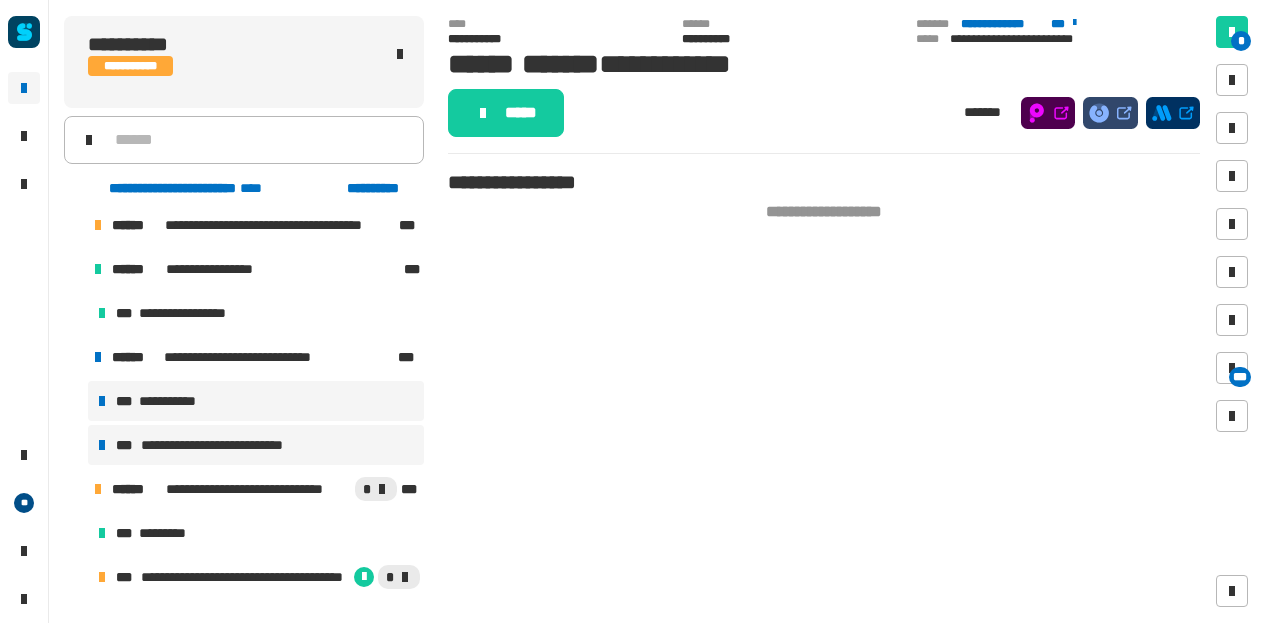click on "**********" at bounding box center [238, 445] 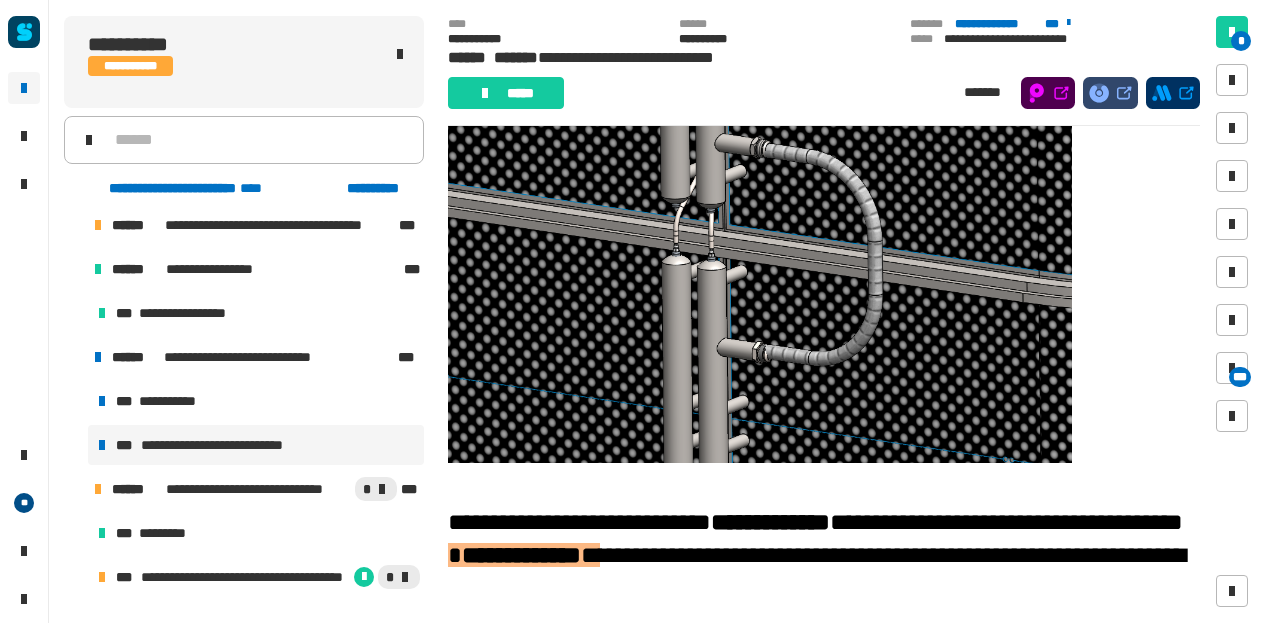 scroll, scrollTop: 0, scrollLeft: 0, axis: both 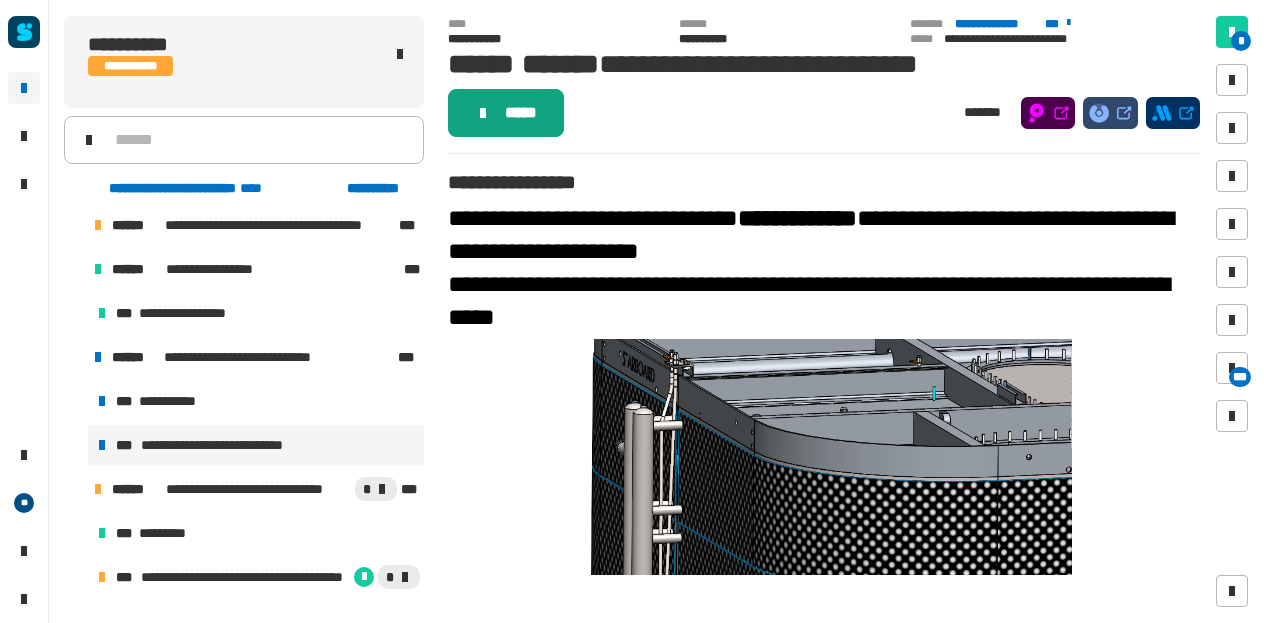 click on "*****" 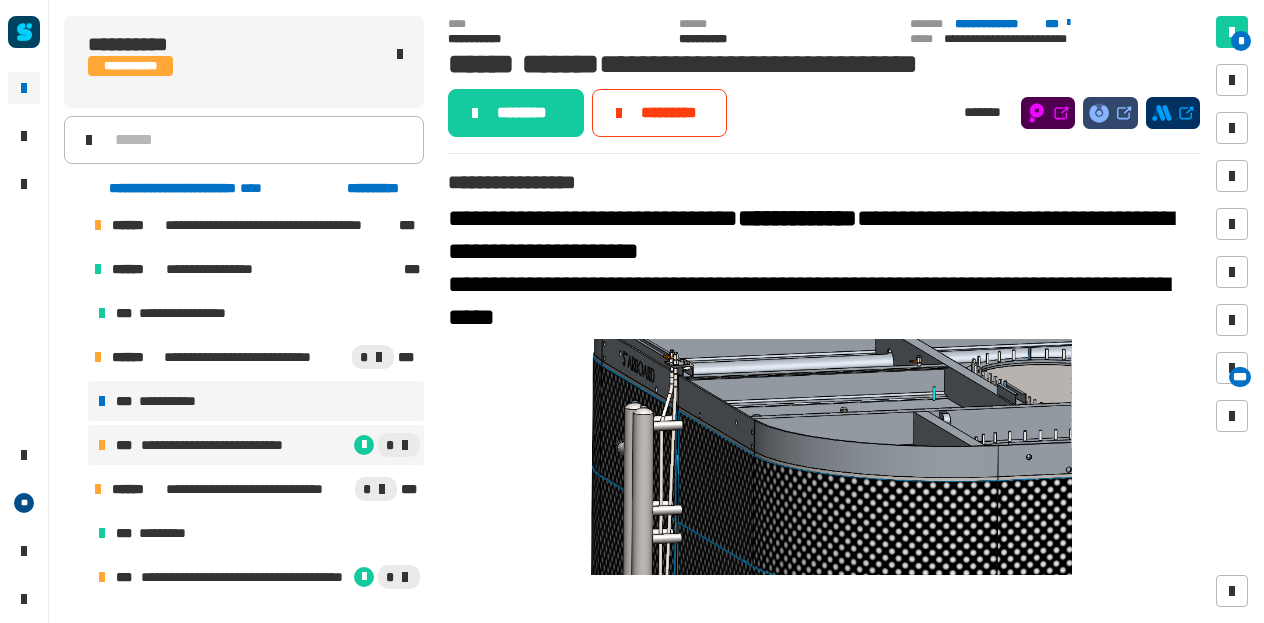 click on "**********" at bounding box center [174, 401] 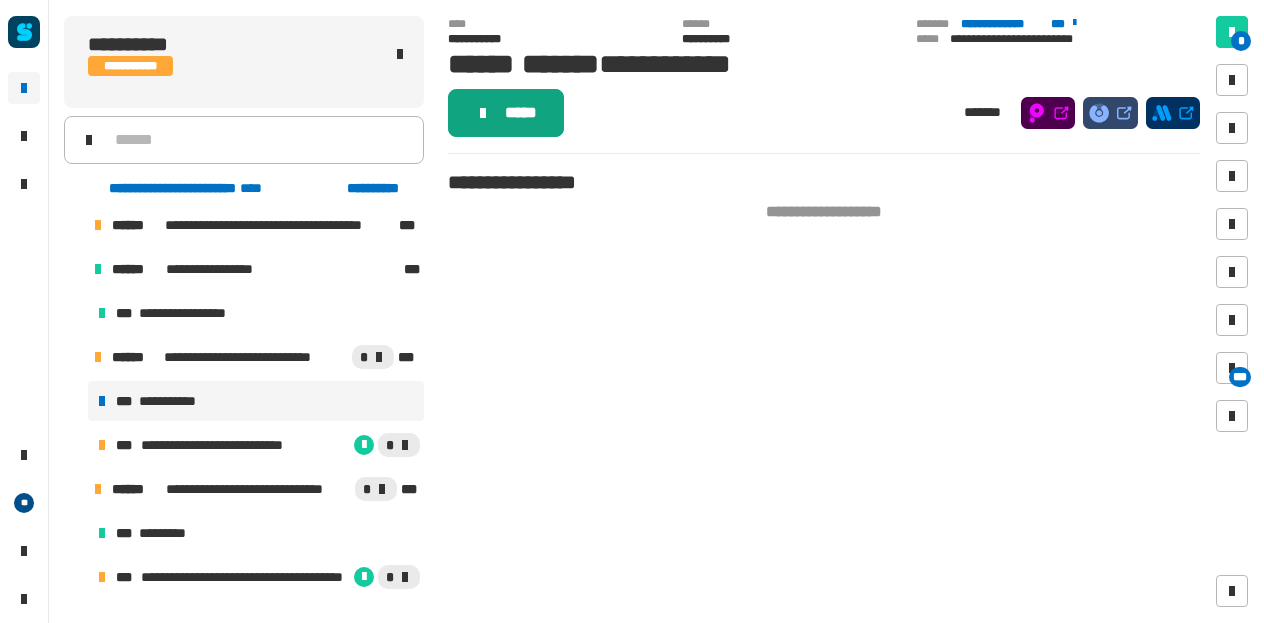 click on "*****" 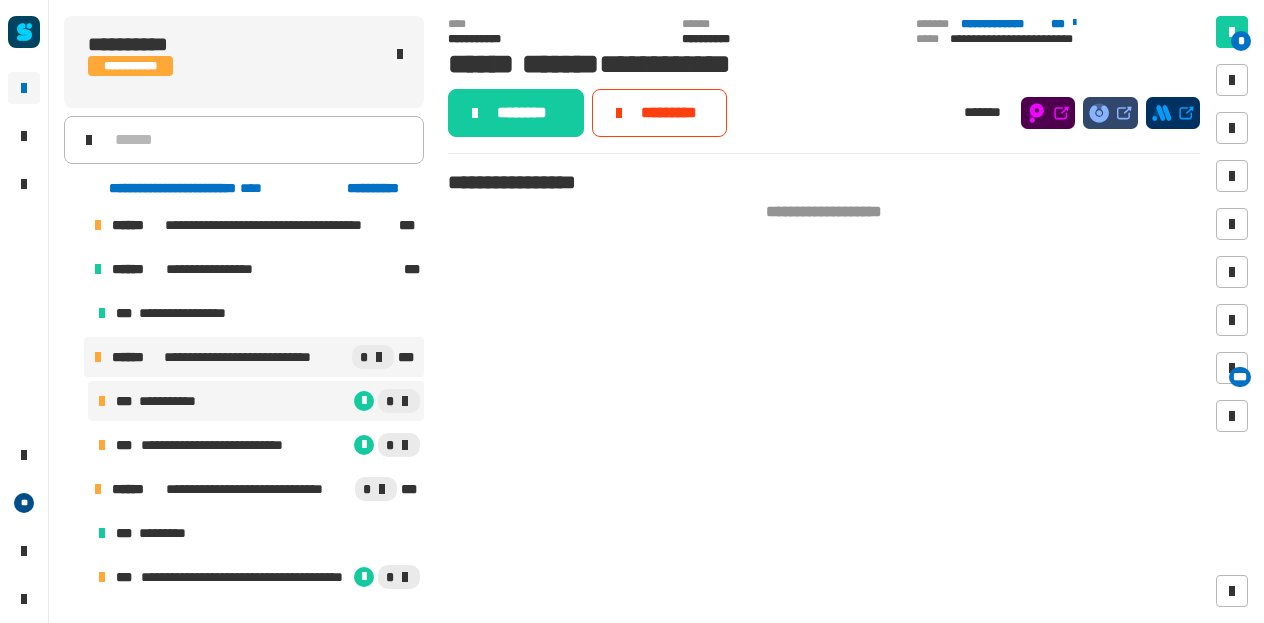 click on "**********" at bounding box center (254, 357) 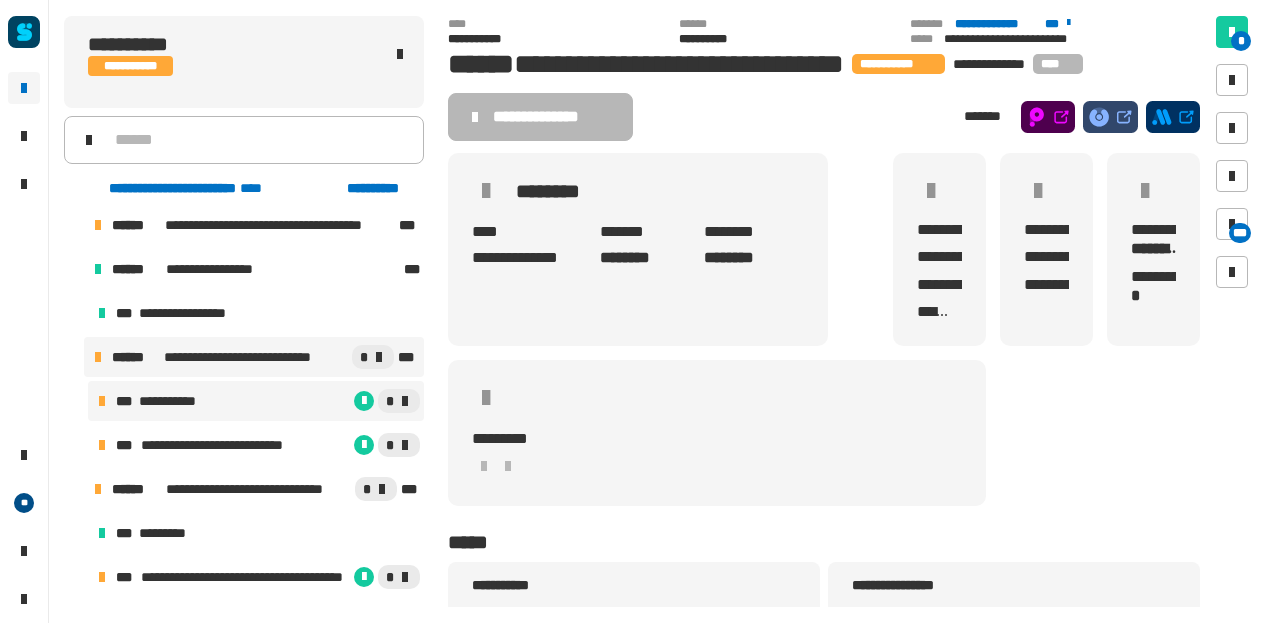 click on "**********" at bounding box center [174, 401] 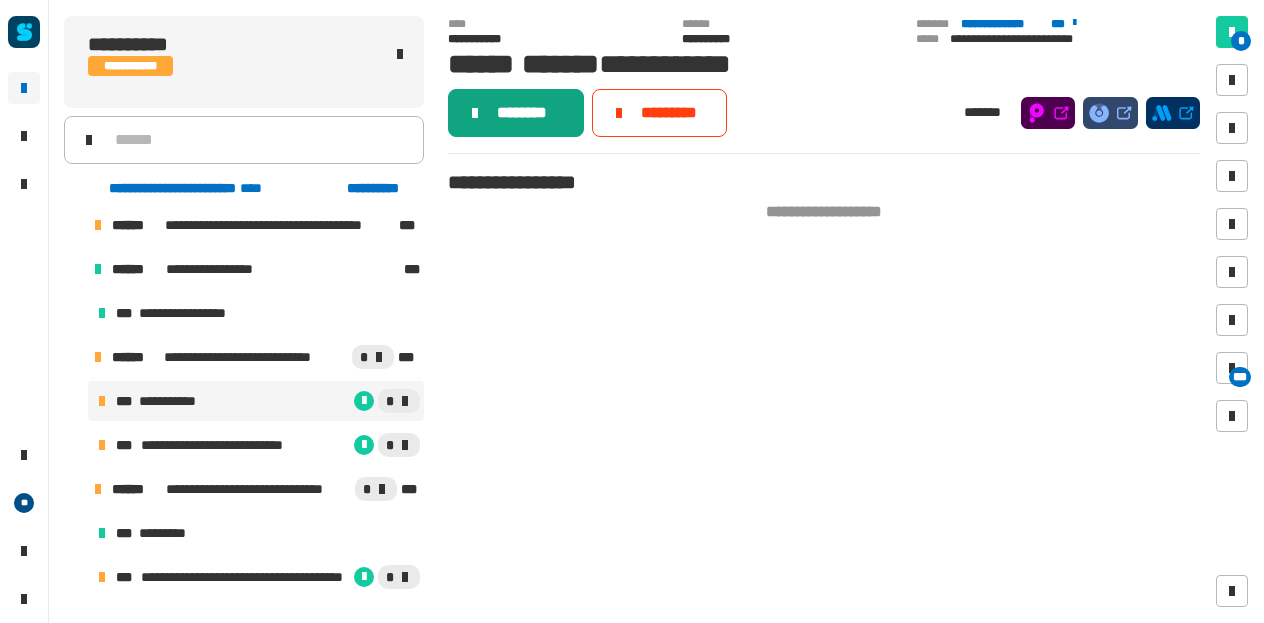 click on "********" 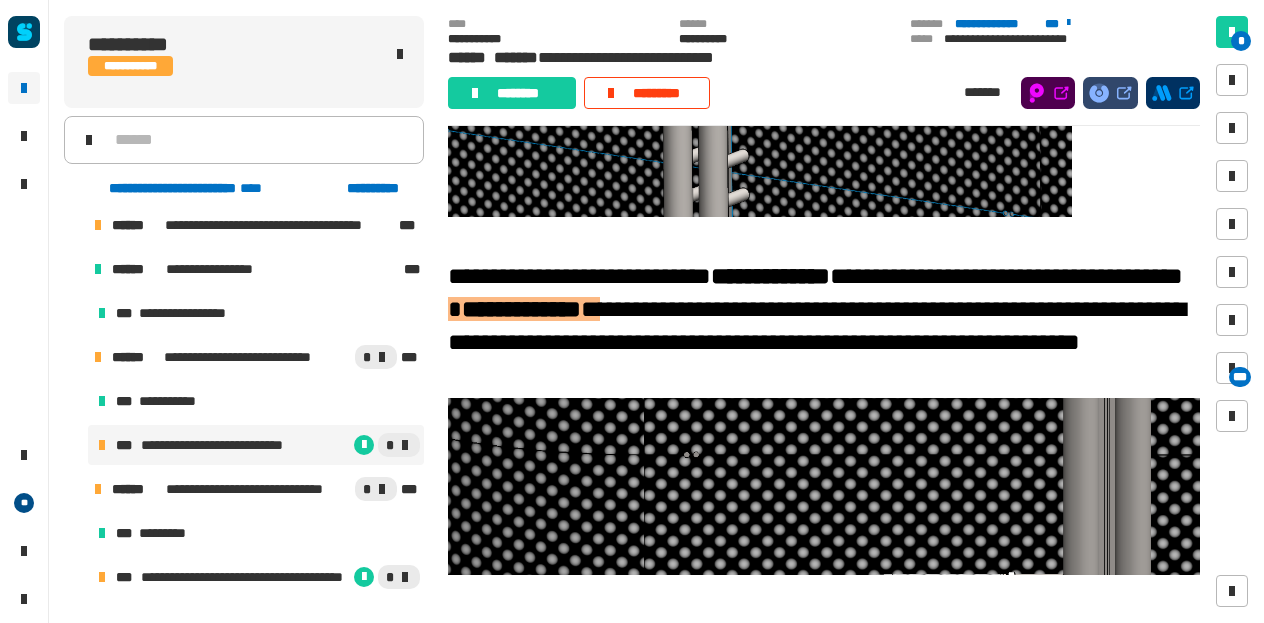 scroll, scrollTop: 1157, scrollLeft: 0, axis: vertical 